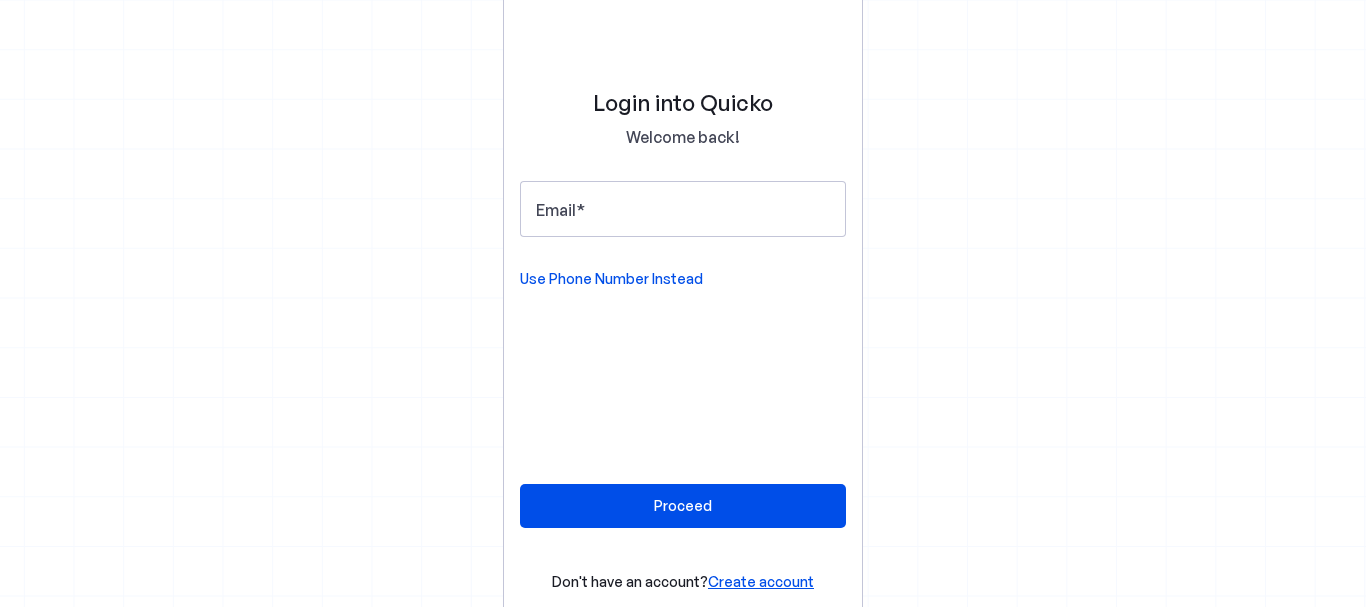 scroll, scrollTop: 0, scrollLeft: 0, axis: both 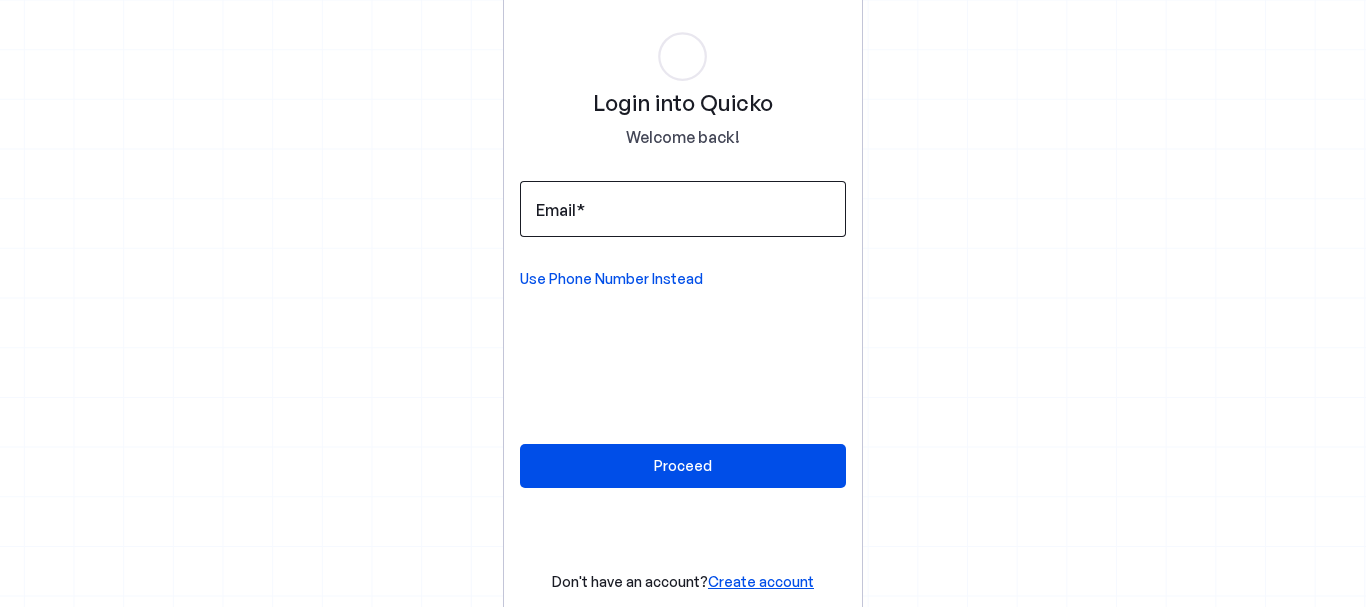 click on "Email" at bounding box center (683, 209) 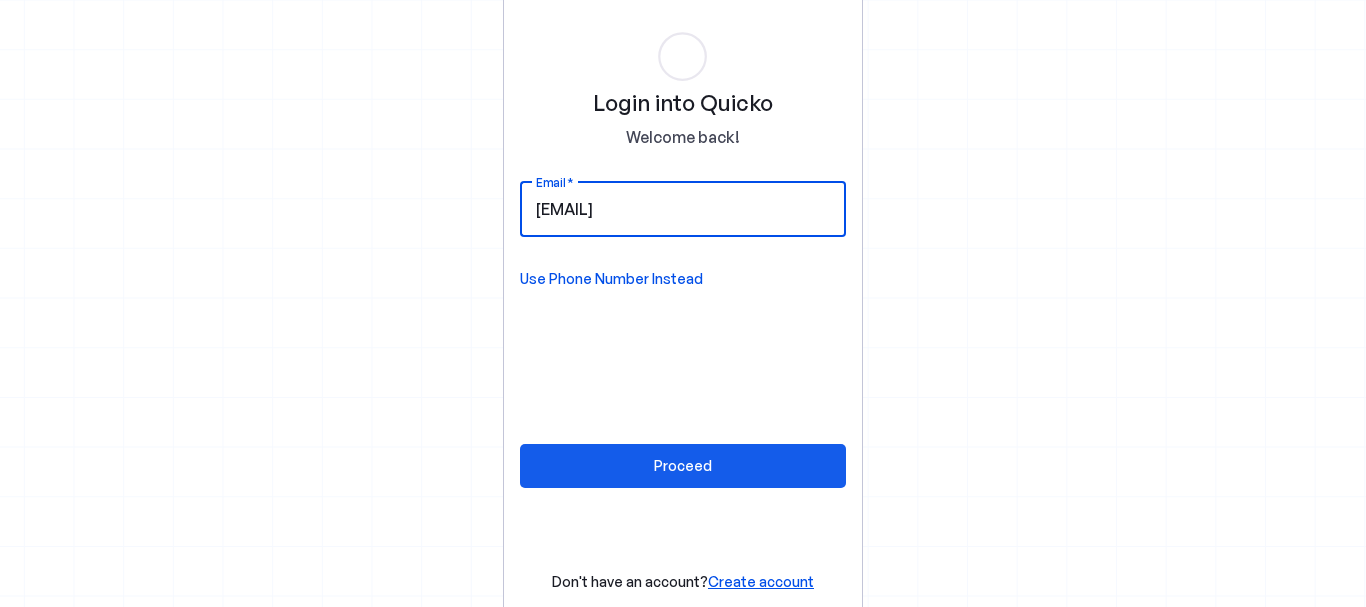 type on "[EMAIL]" 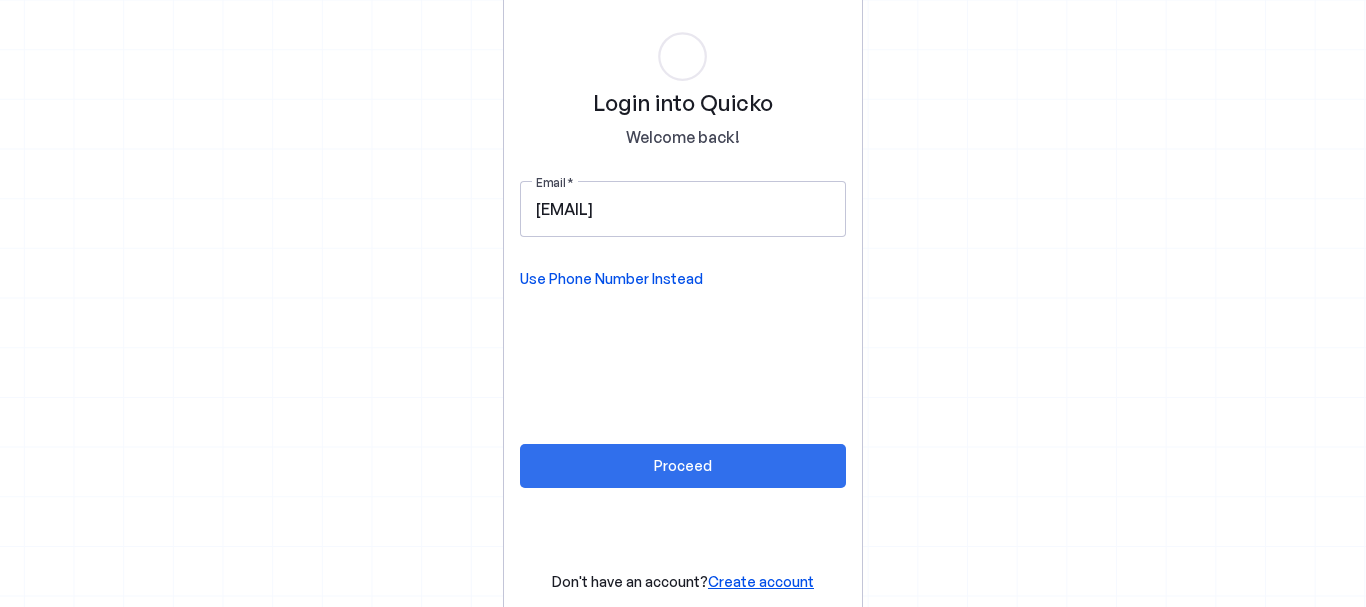 click on "Proceed" at bounding box center (683, 465) 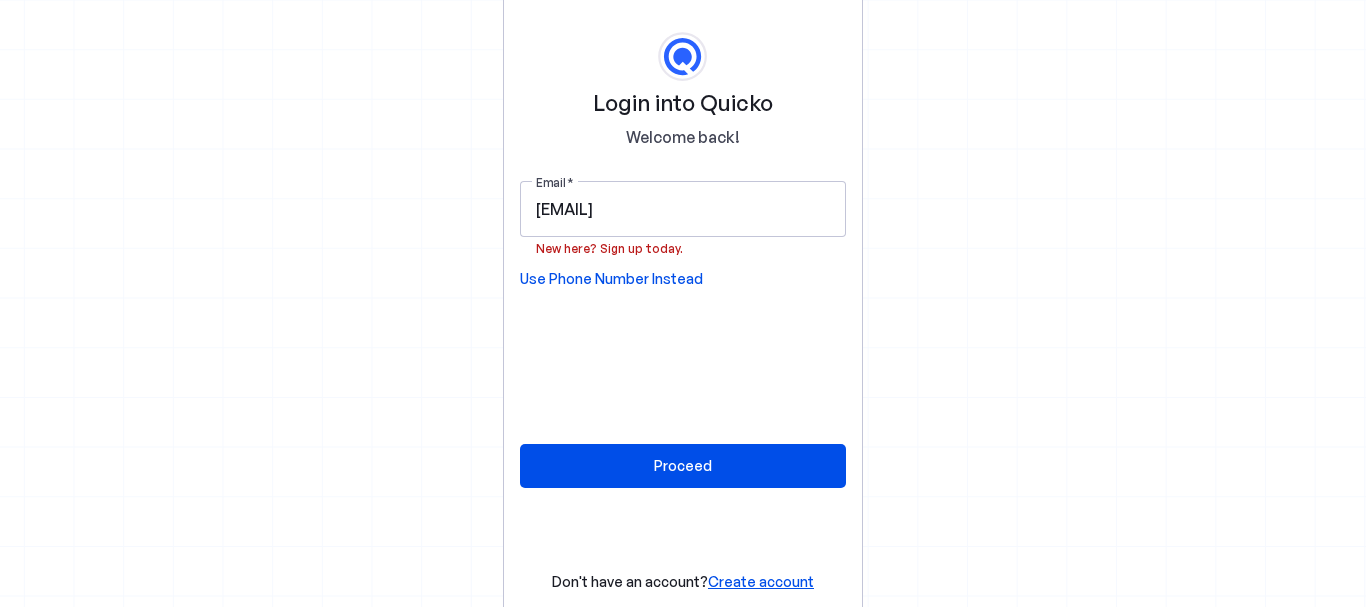 click on "Create account" at bounding box center [761, 581] 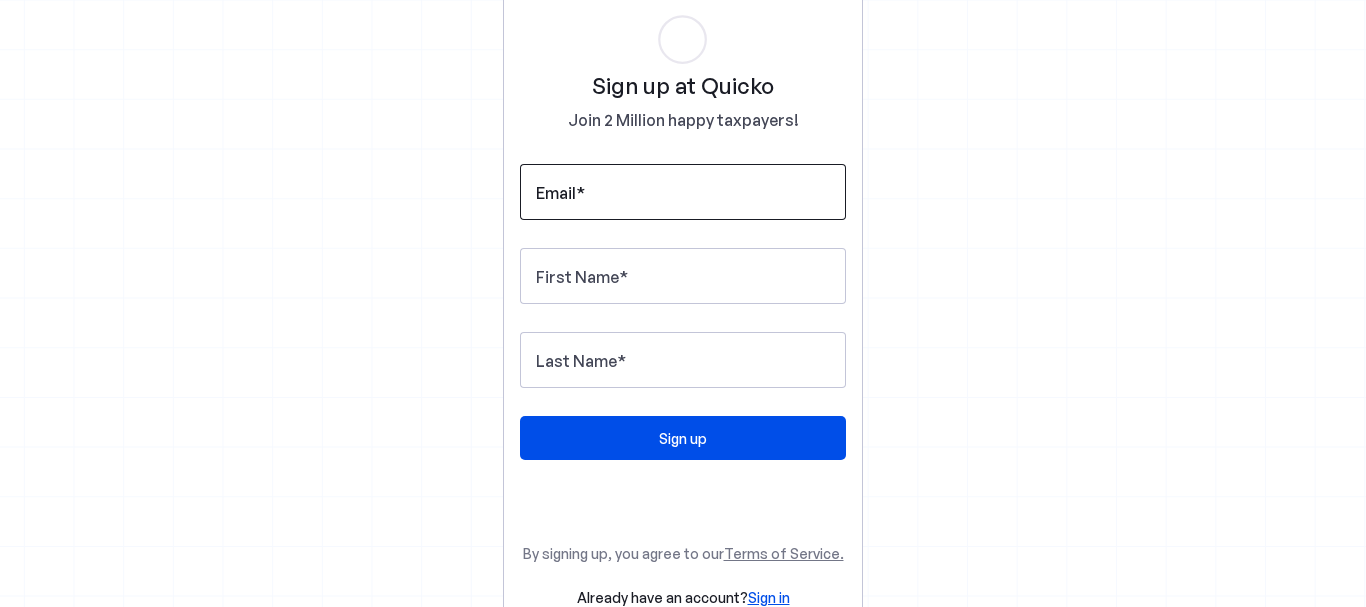 click on "Email" at bounding box center [683, 192] 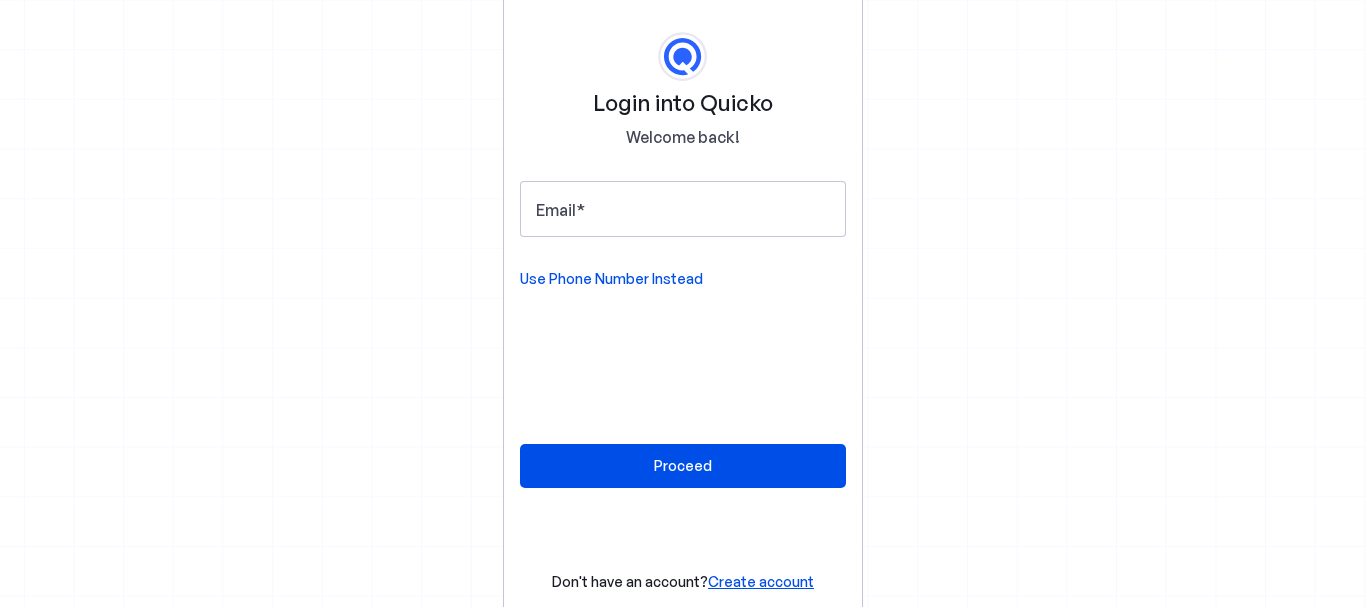 click on "Use Phone Number Instead" at bounding box center (611, 279) 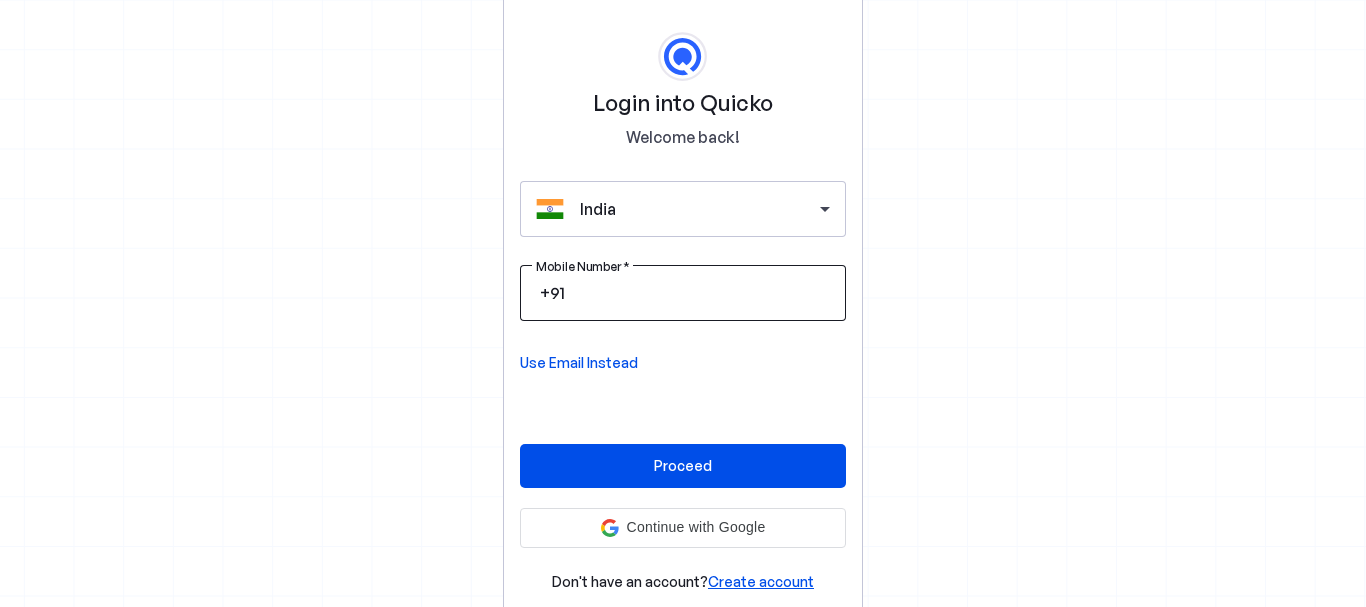 click on "Mobile Number" at bounding box center [699, 293] 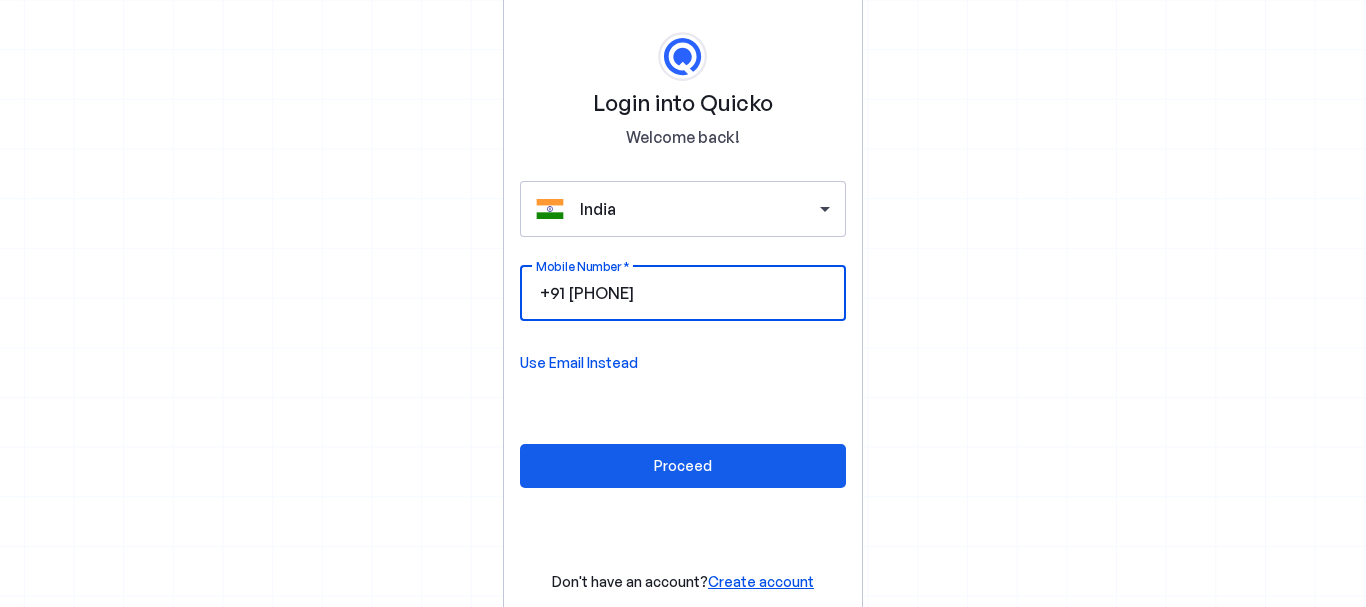 type on "9743777963" 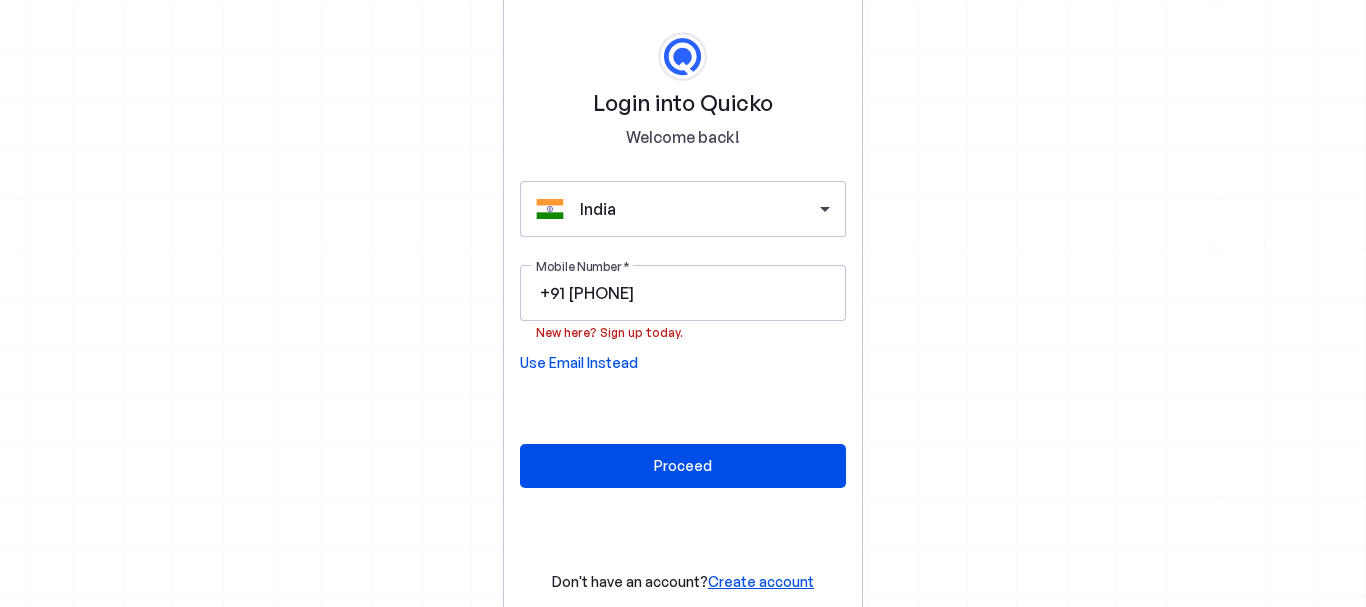 click on "Create account" at bounding box center [761, 581] 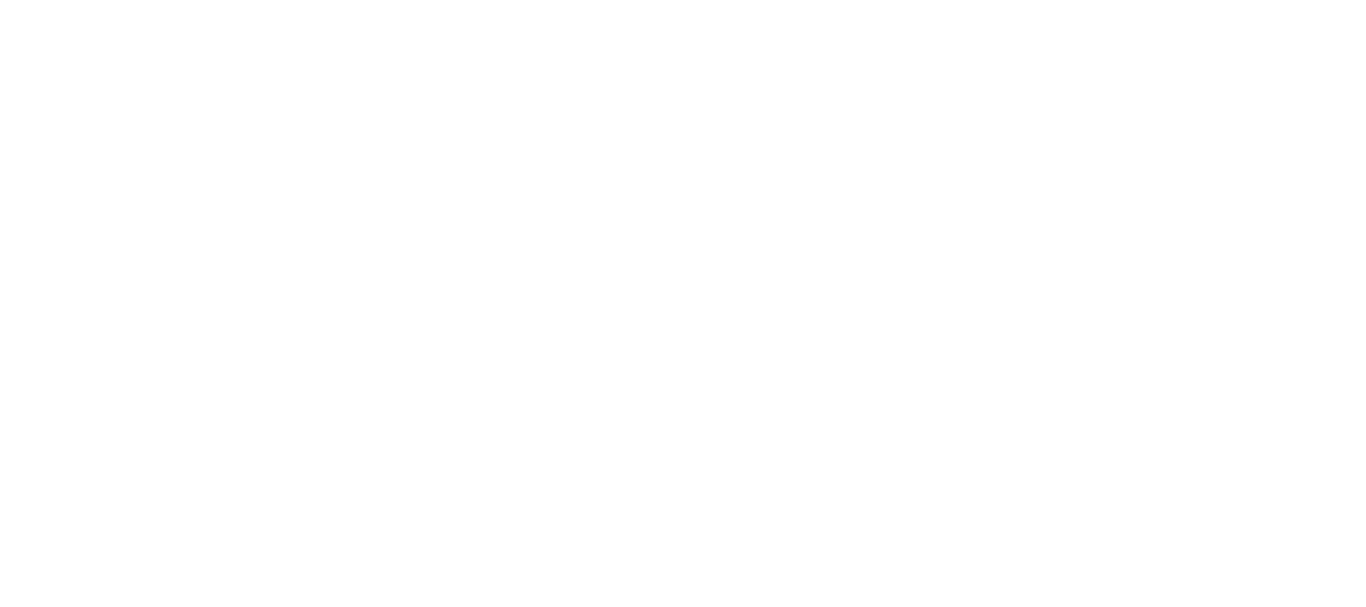 scroll, scrollTop: 0, scrollLeft: 0, axis: both 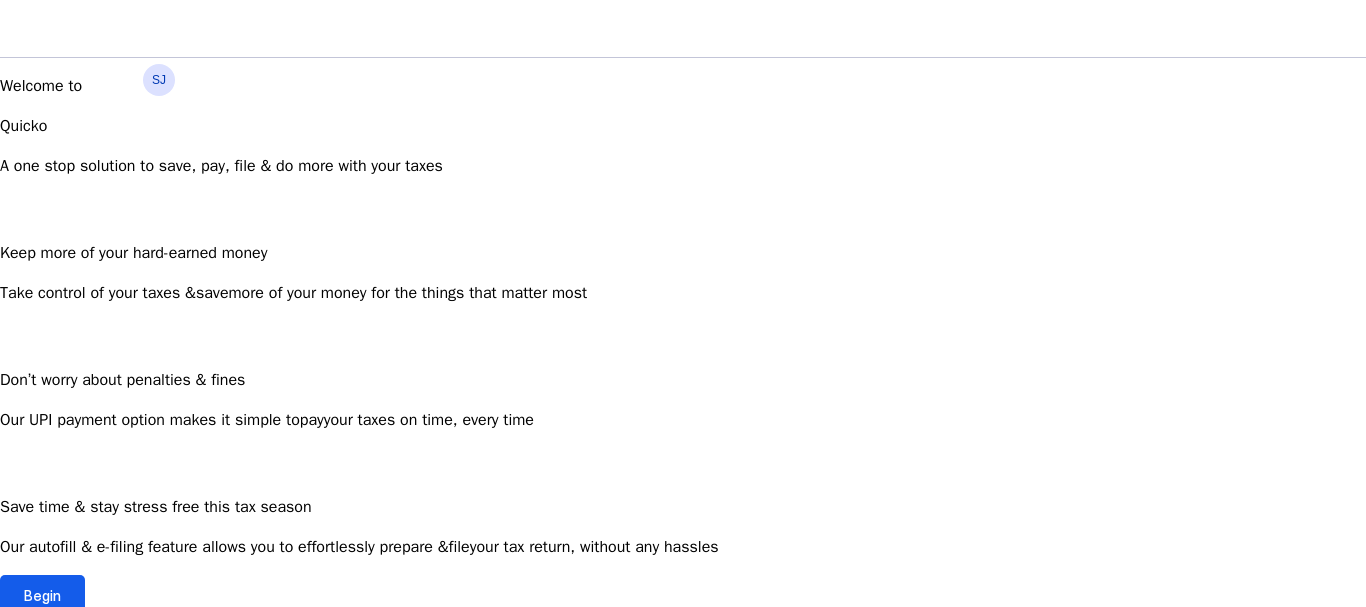 click on "Begin" at bounding box center [42, 595] 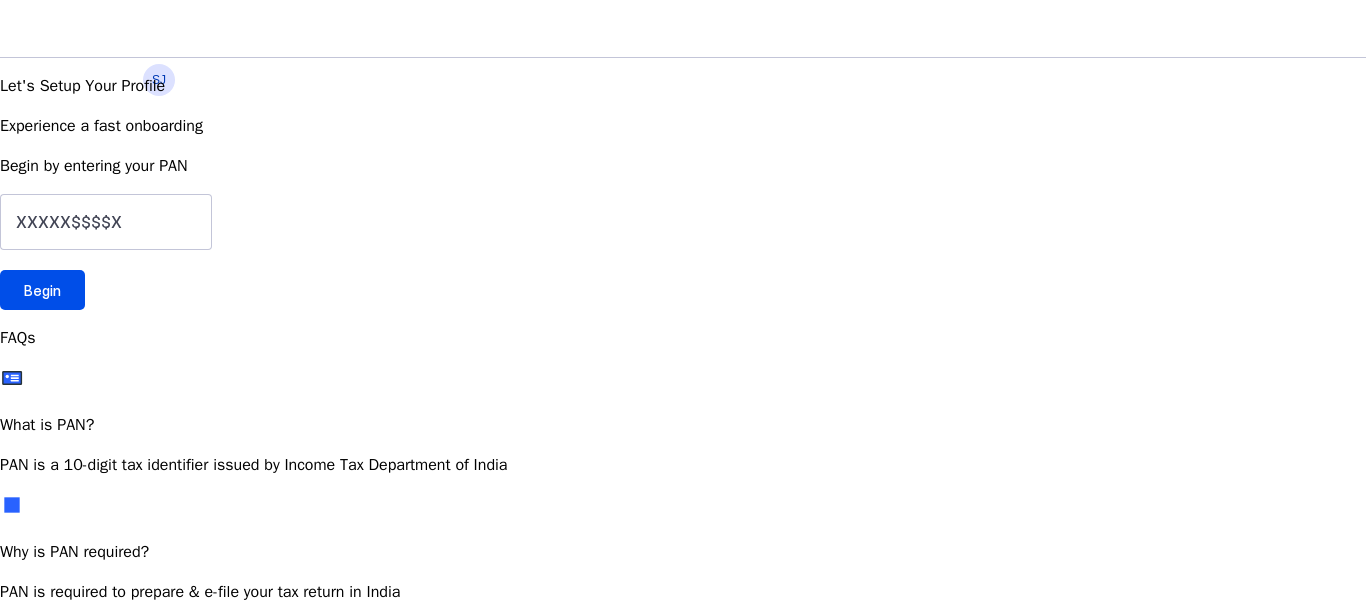 scroll, scrollTop: 0, scrollLeft: 0, axis: both 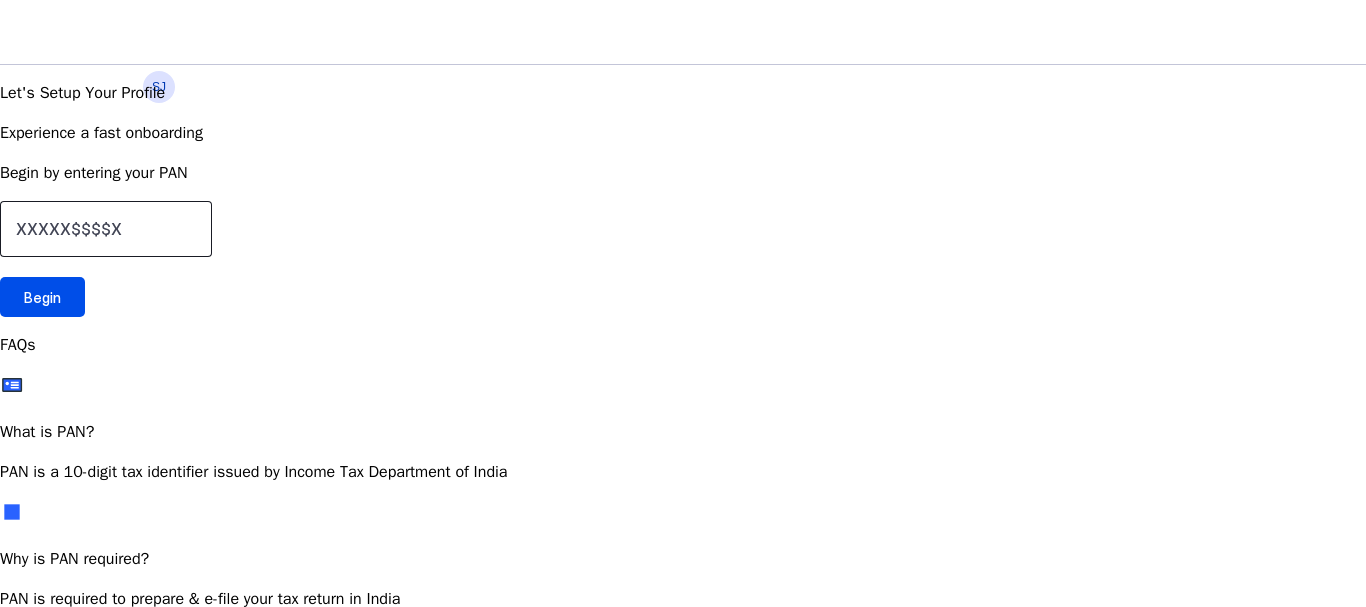 click at bounding box center [106, 229] 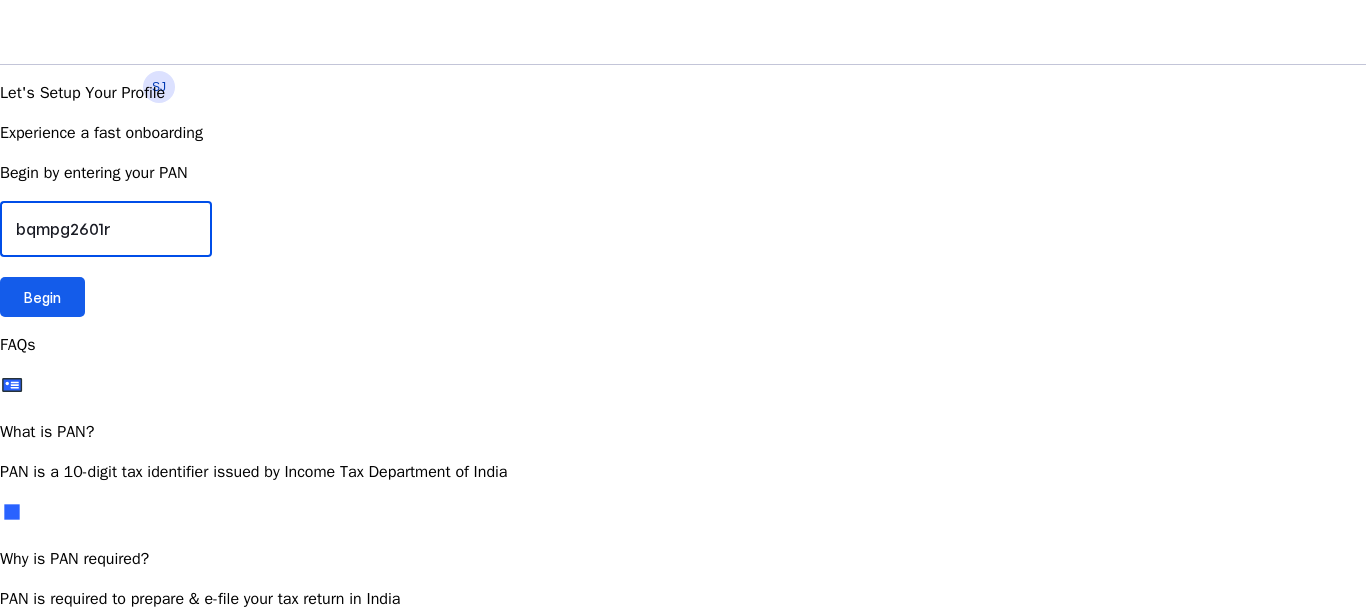 type on "bqmpg2601r" 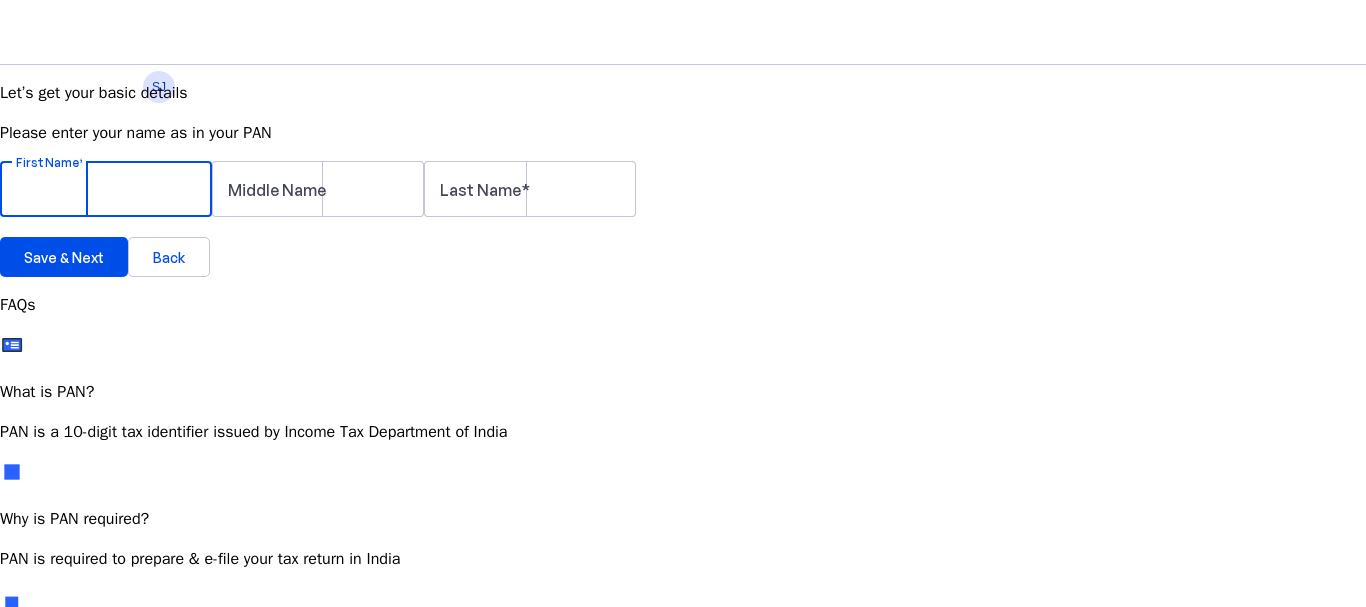 click on "First Name" at bounding box center (106, 189) 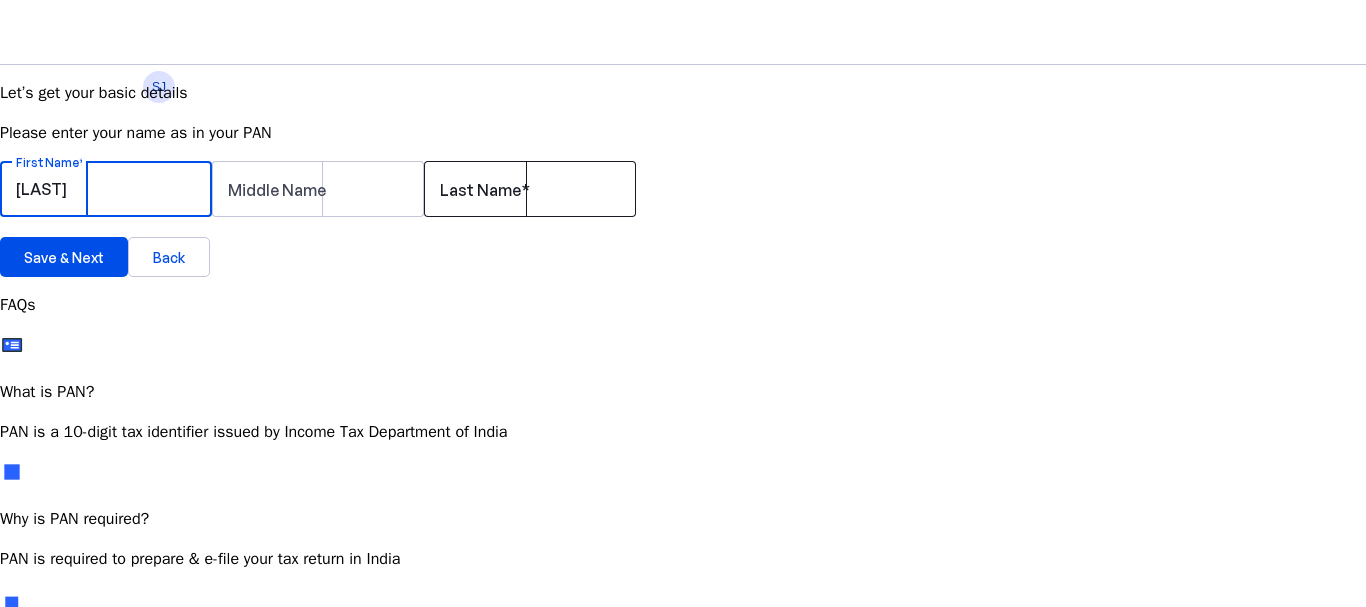 type on "GANGAMMA" 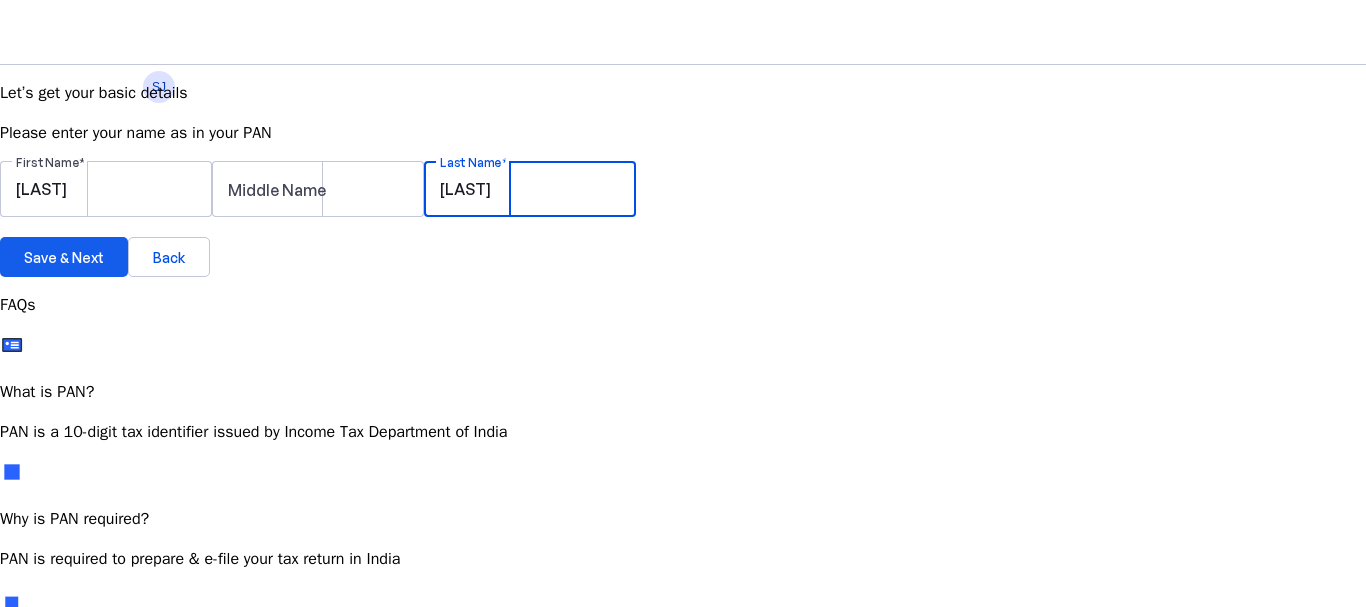 type on "HONNAGANGAIAH" 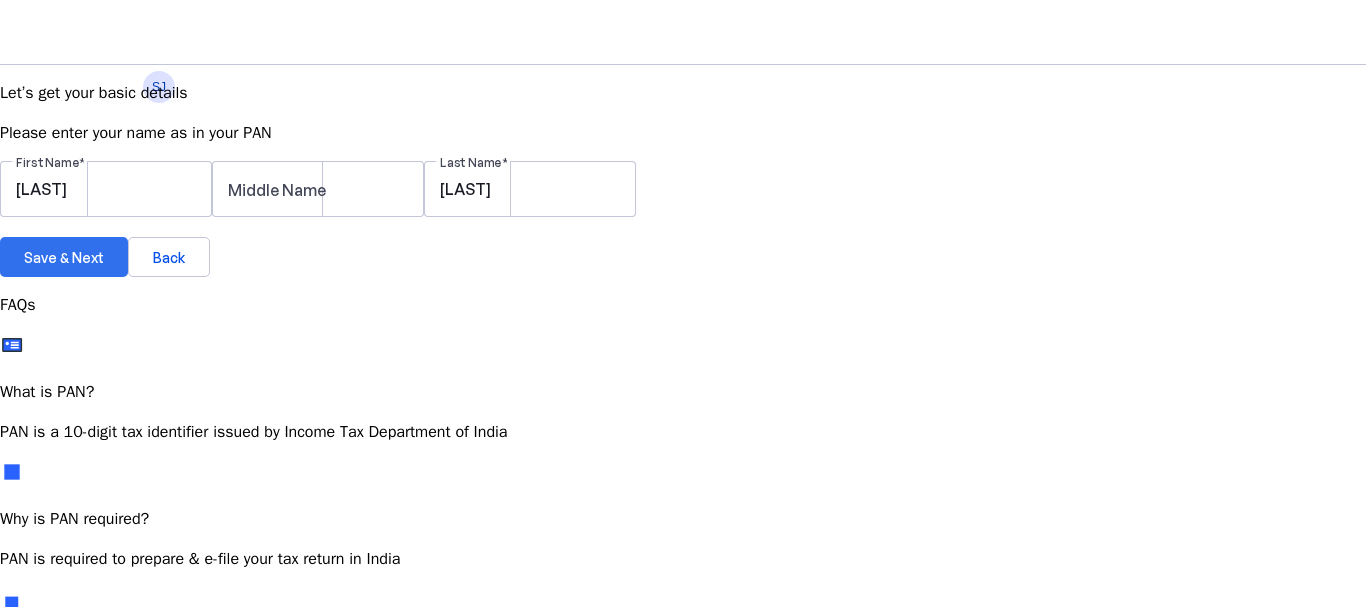 click on "Save & Next" at bounding box center [64, 257] 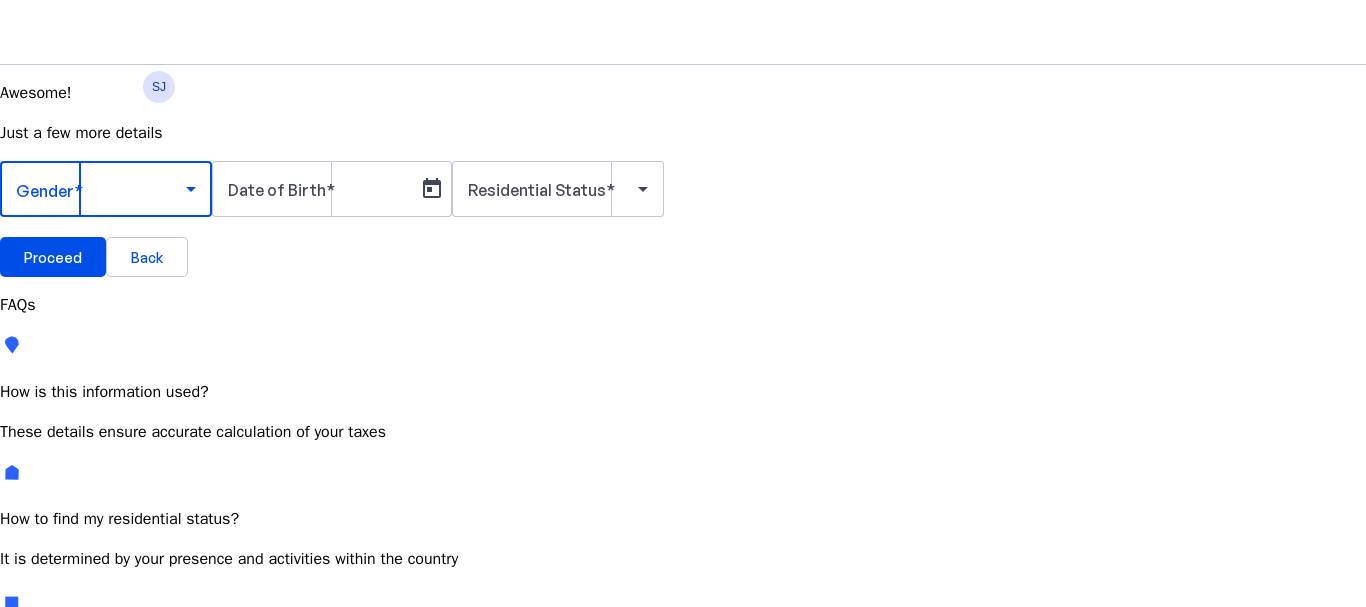 click at bounding box center (101, 189) 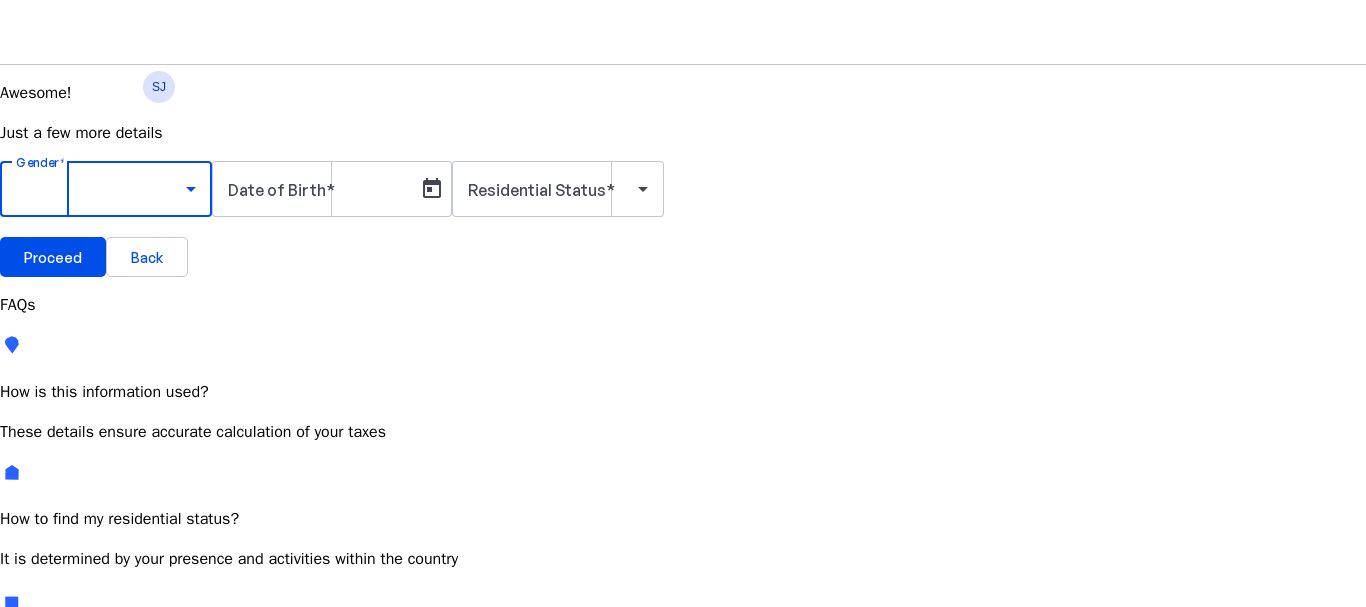 click on "Female" at bounding box center (154, 795) 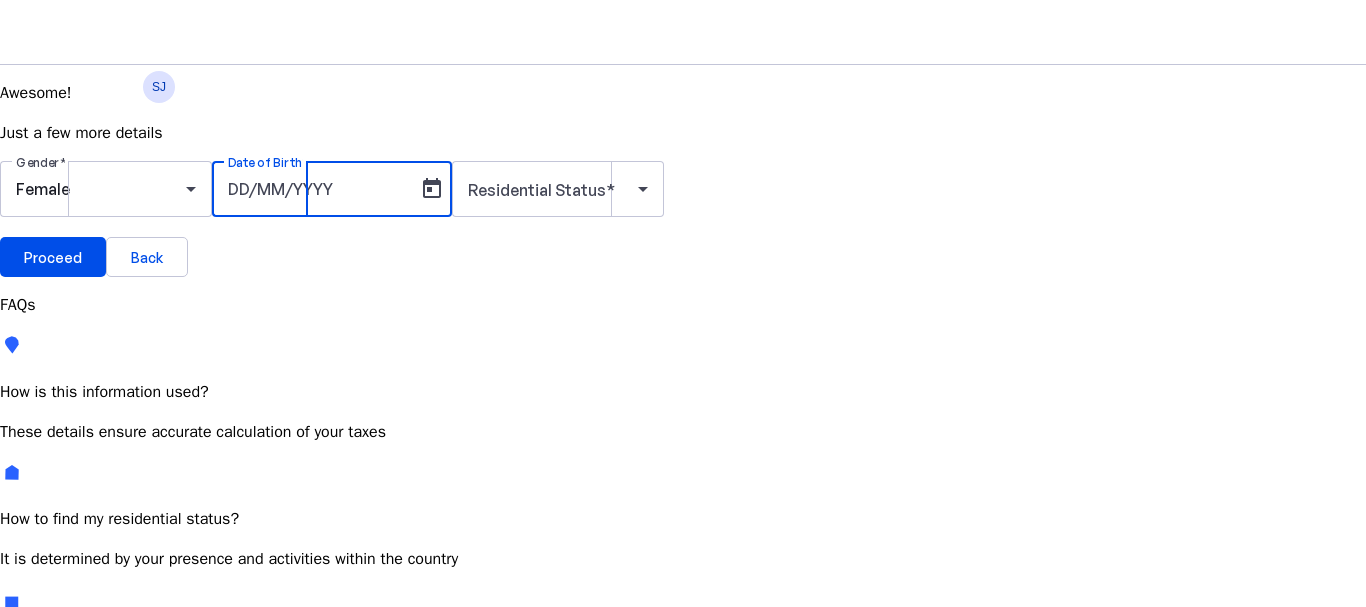 click on "Date of Birth" at bounding box center [318, 189] 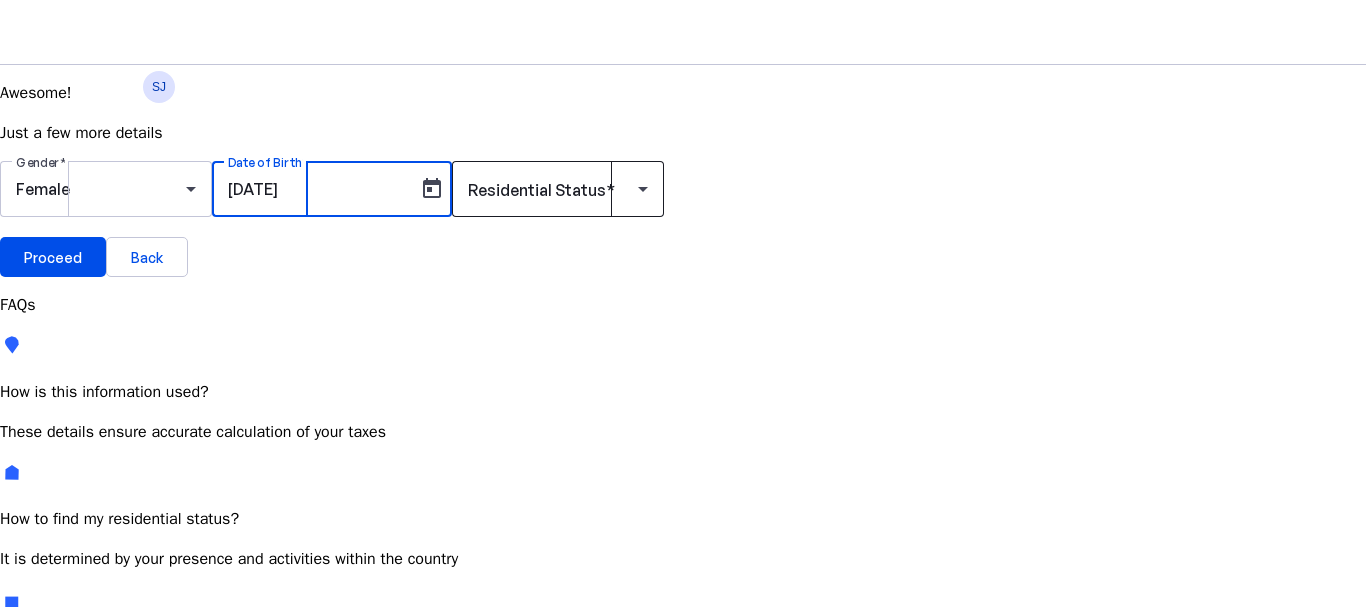 type on "05/08/1962" 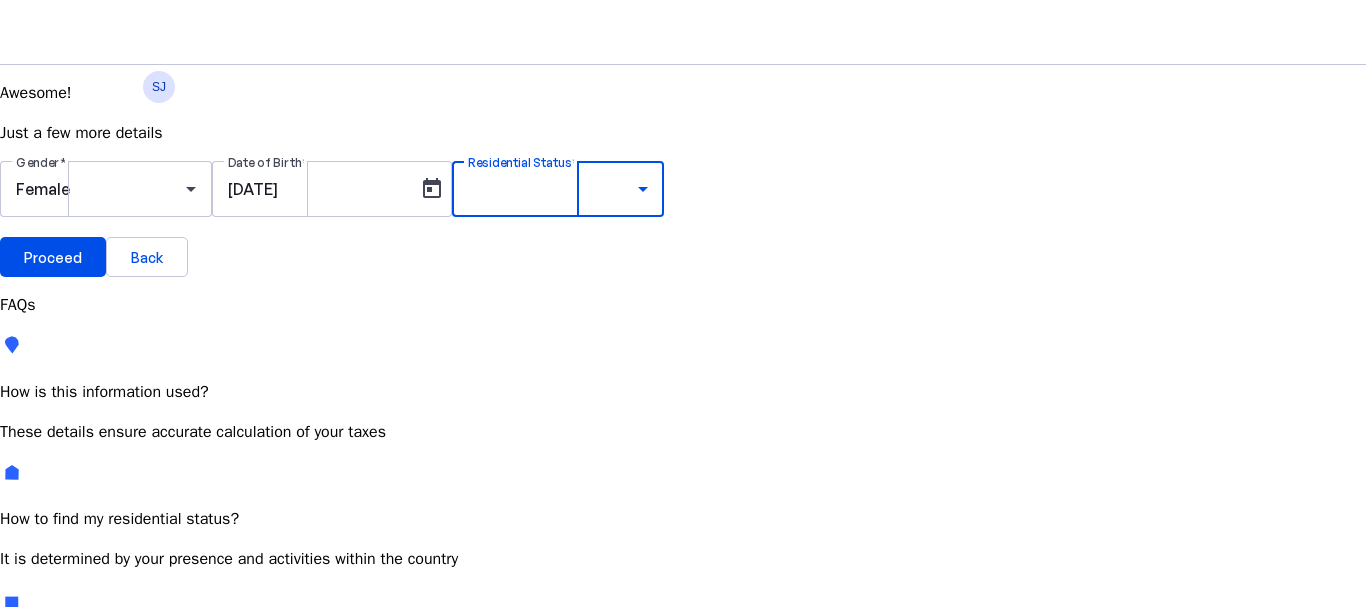 click on "Resident Most Common" at bounding box center (72, 766) 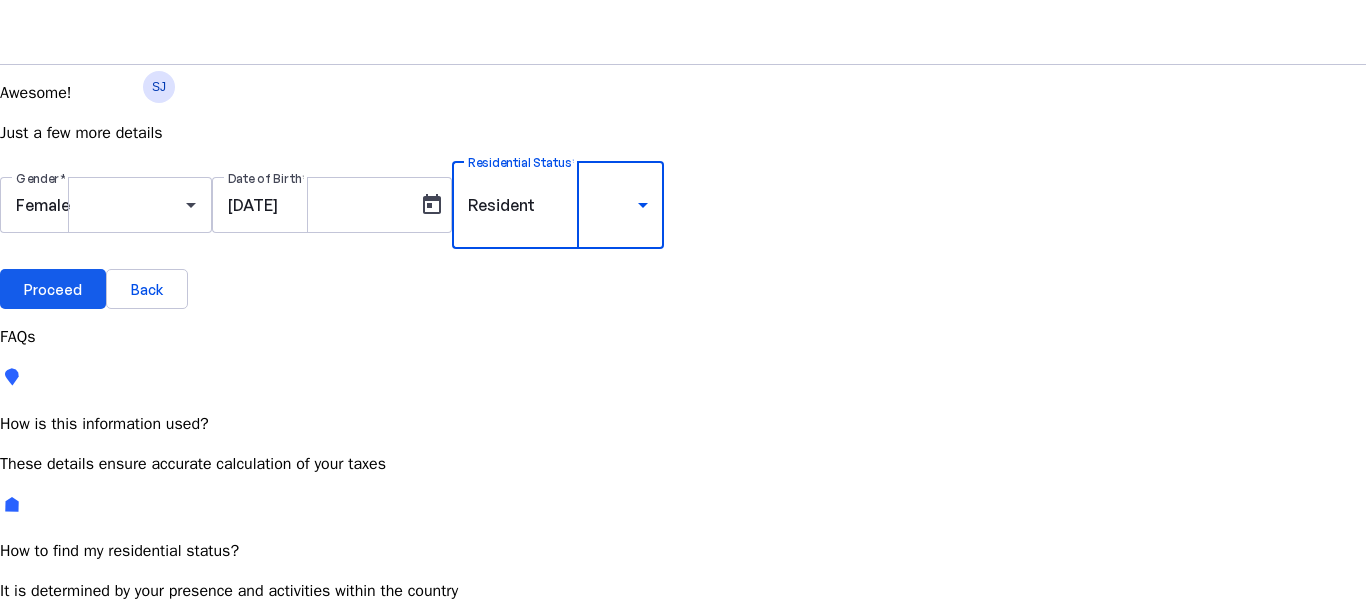 click on "Proceed" at bounding box center [53, 289] 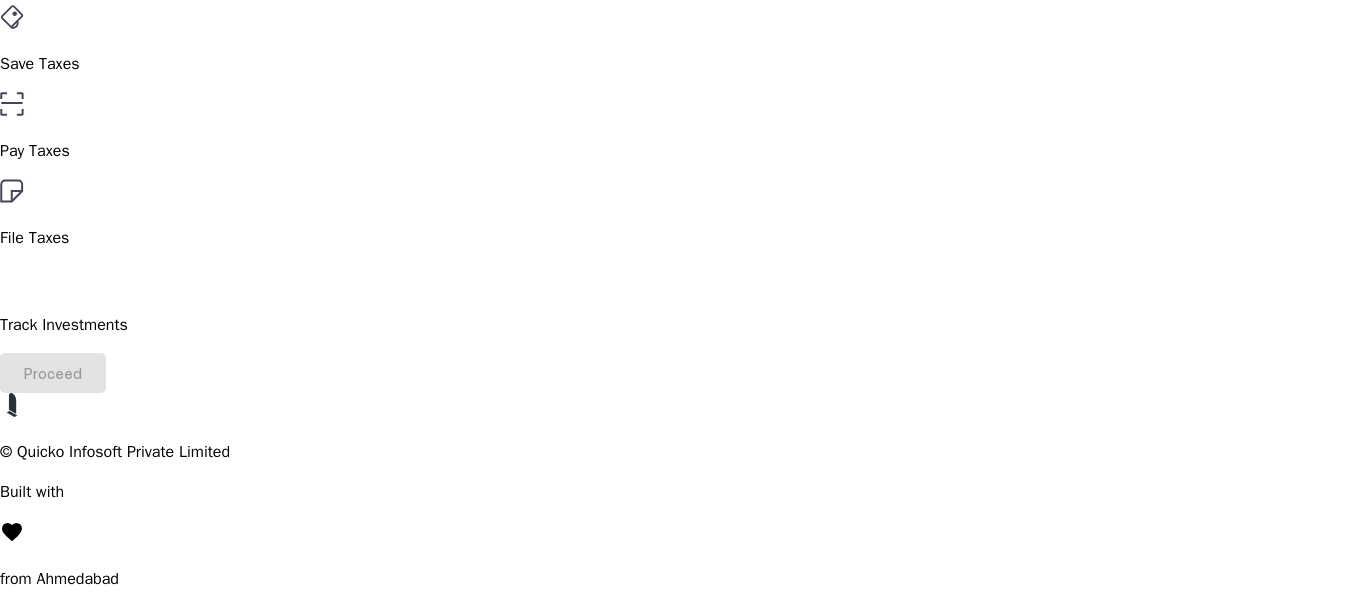 scroll, scrollTop: 100, scrollLeft: 0, axis: vertical 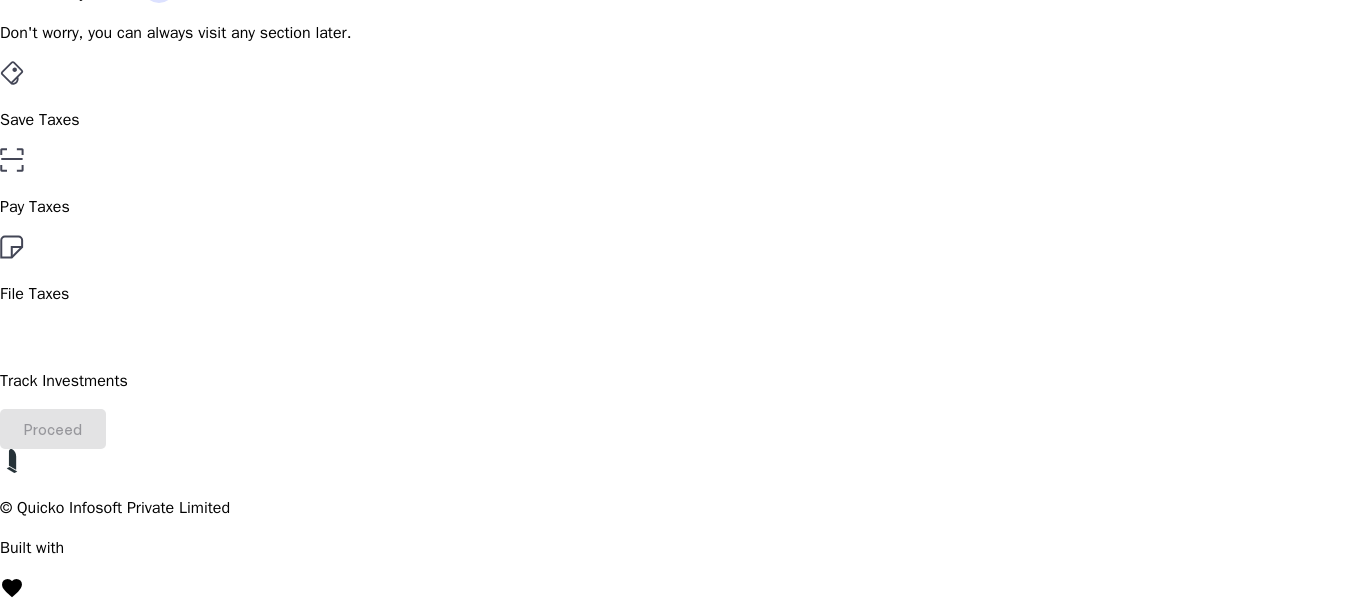 click on "File Taxes" at bounding box center [683, 120] 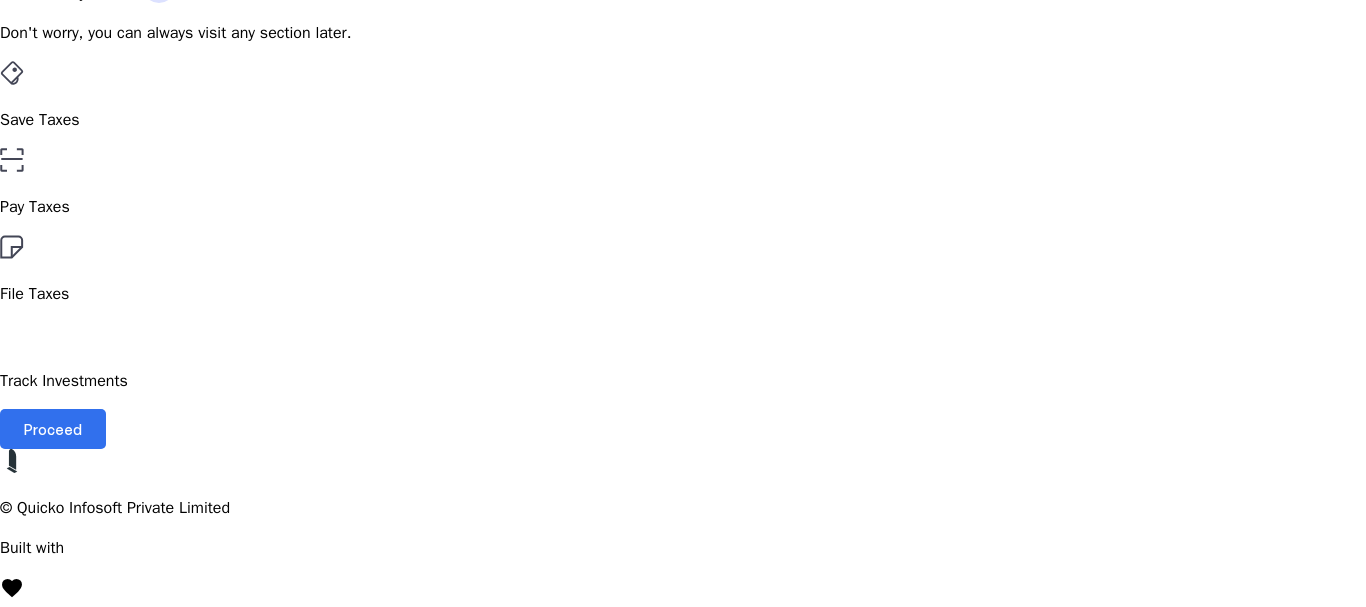 click on "Proceed" at bounding box center (53, 429) 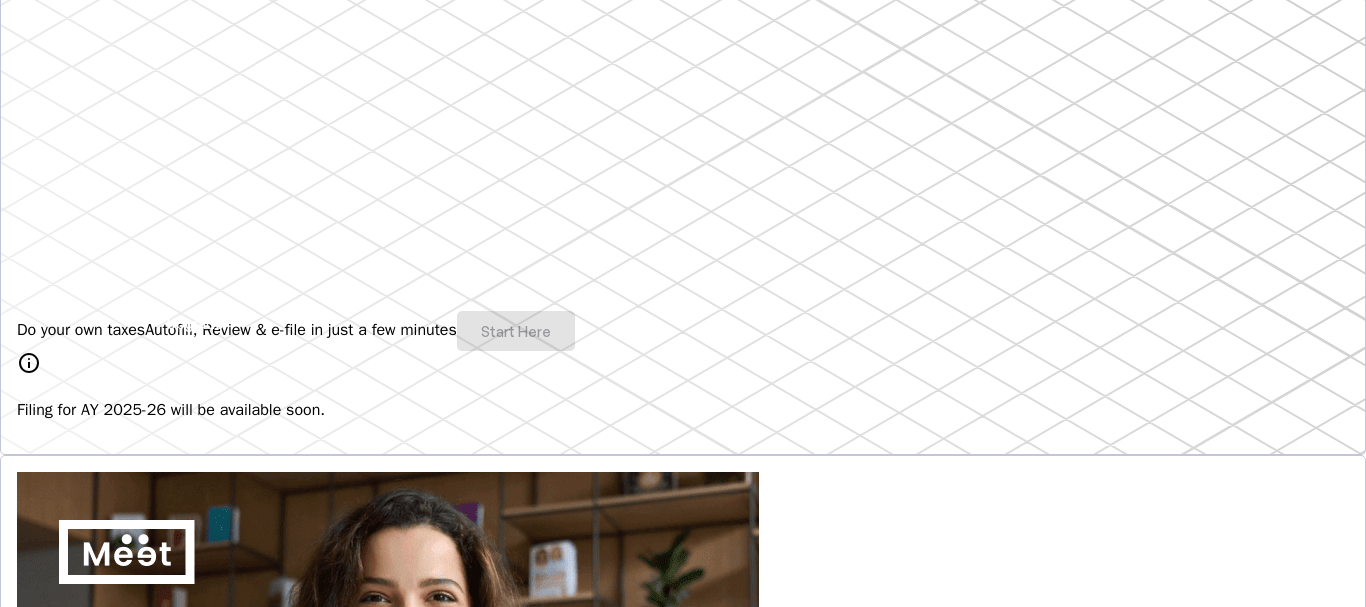 scroll, scrollTop: 0, scrollLeft: 0, axis: both 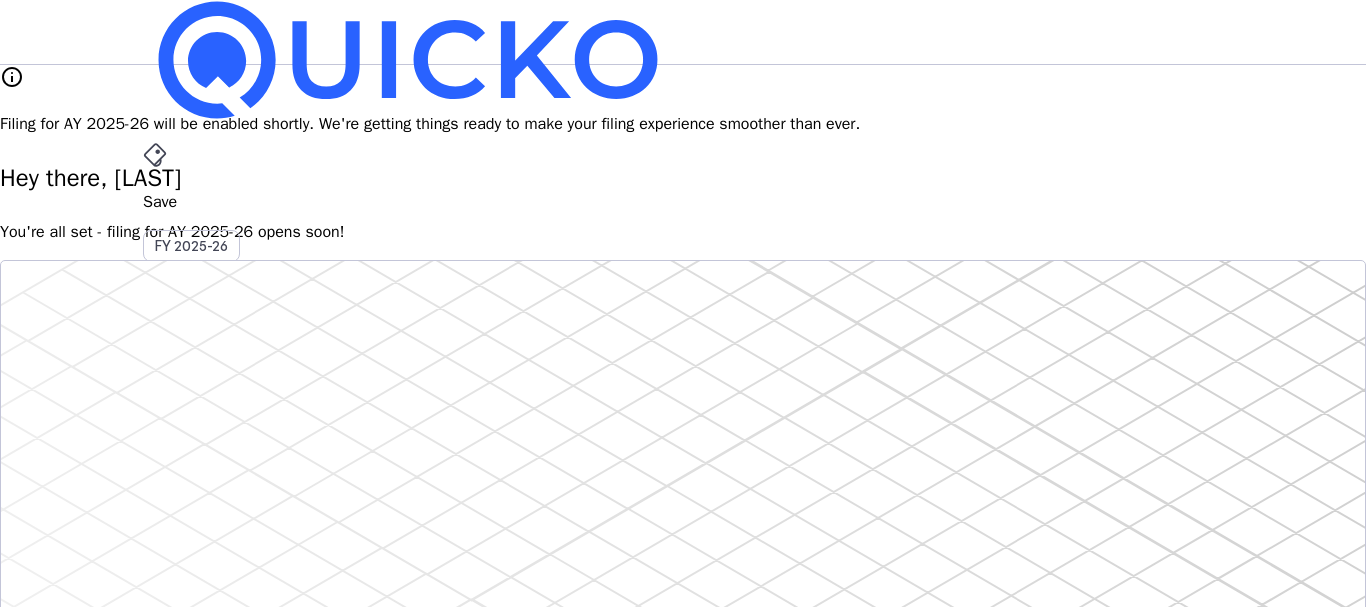 click on "File" at bounding box center (683, 408) 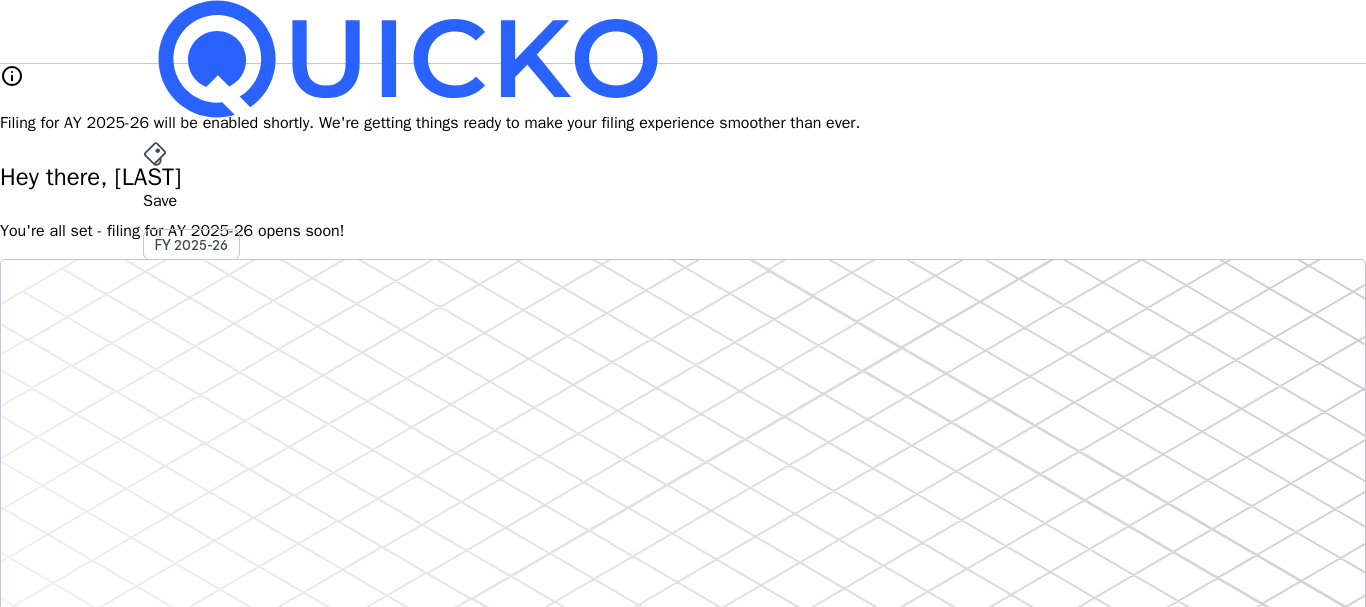 scroll, scrollTop: 201, scrollLeft: 0, axis: vertical 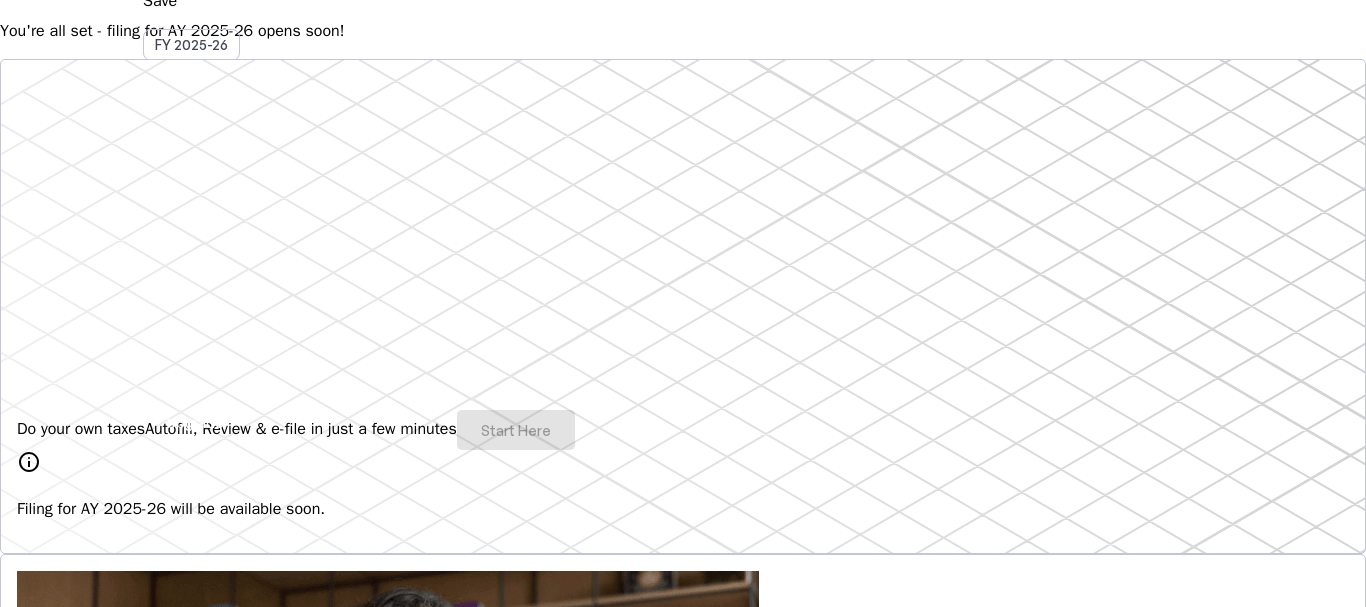 click on "info" at bounding box center [29, 462] 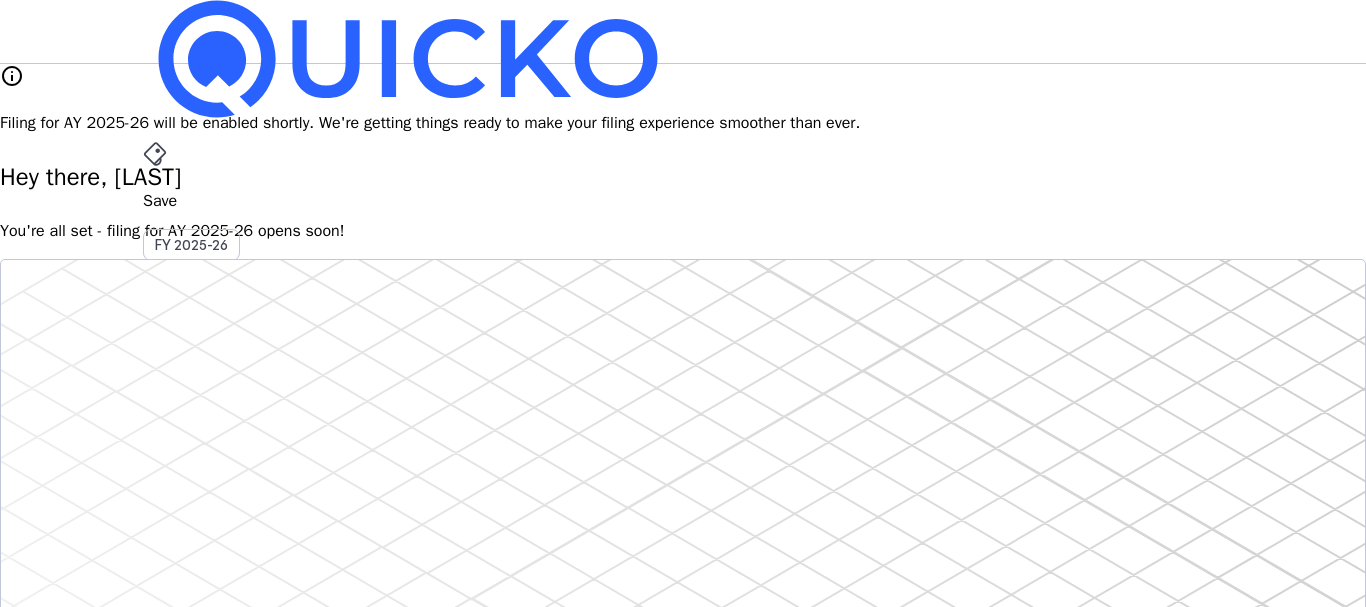scroll, scrollTop: 0, scrollLeft: 0, axis: both 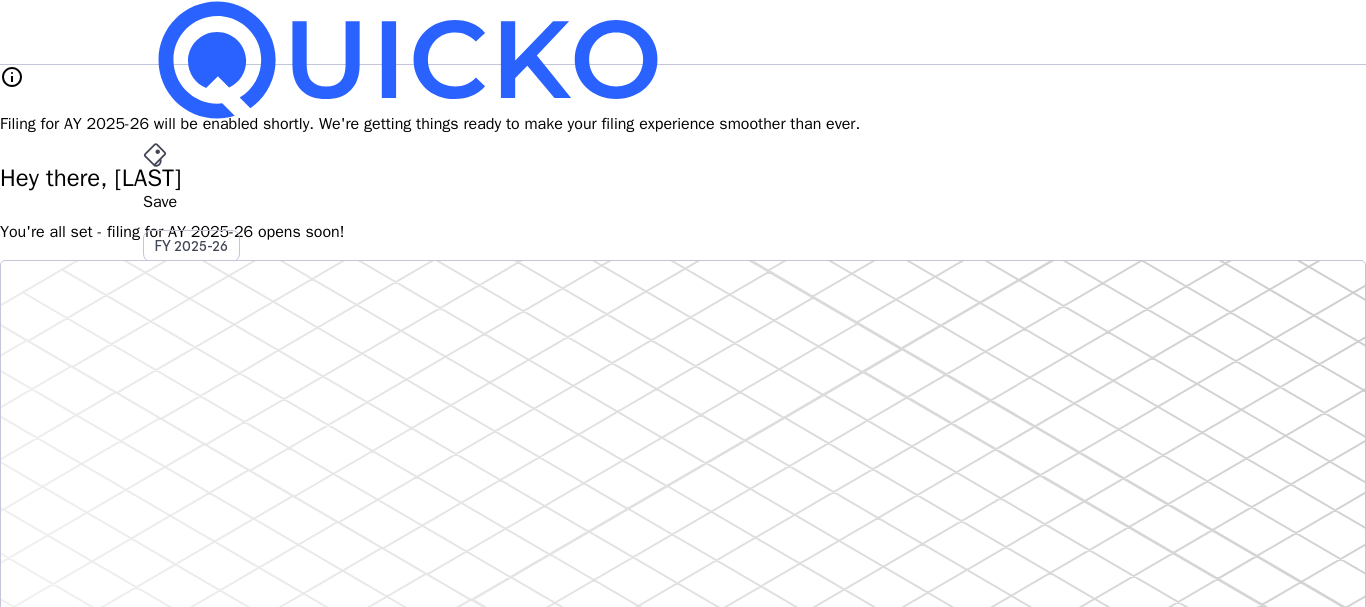 click on "More" at bounding box center [683, 496] 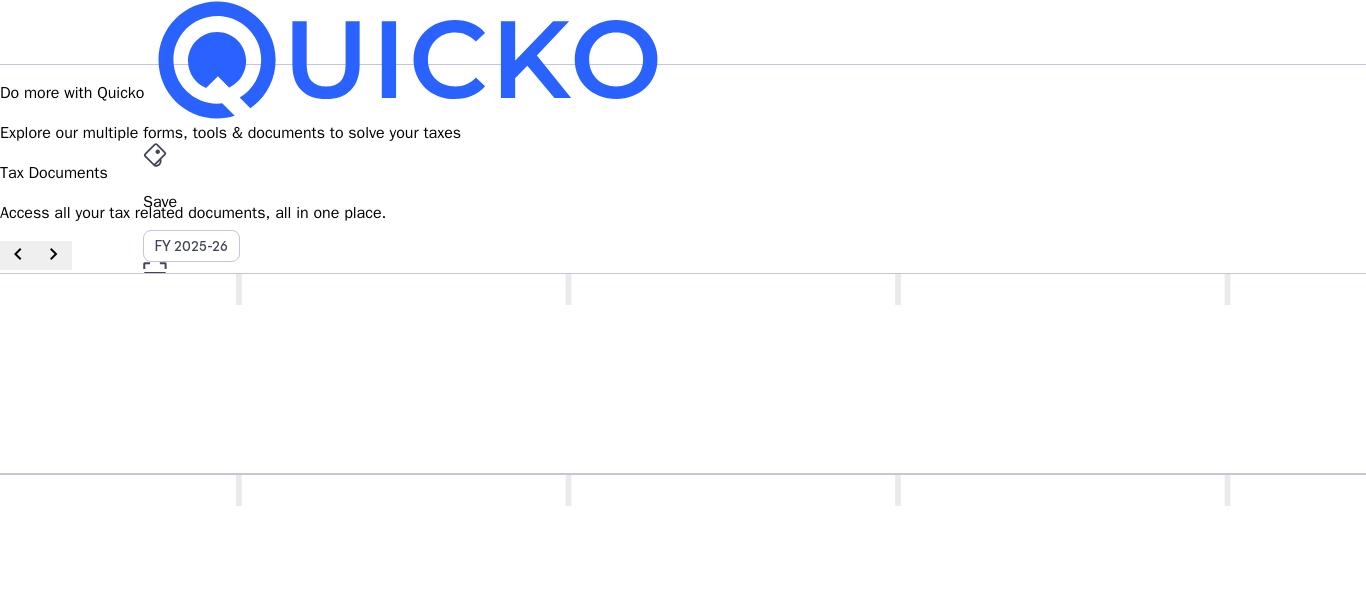 scroll, scrollTop: 200, scrollLeft: 0, axis: vertical 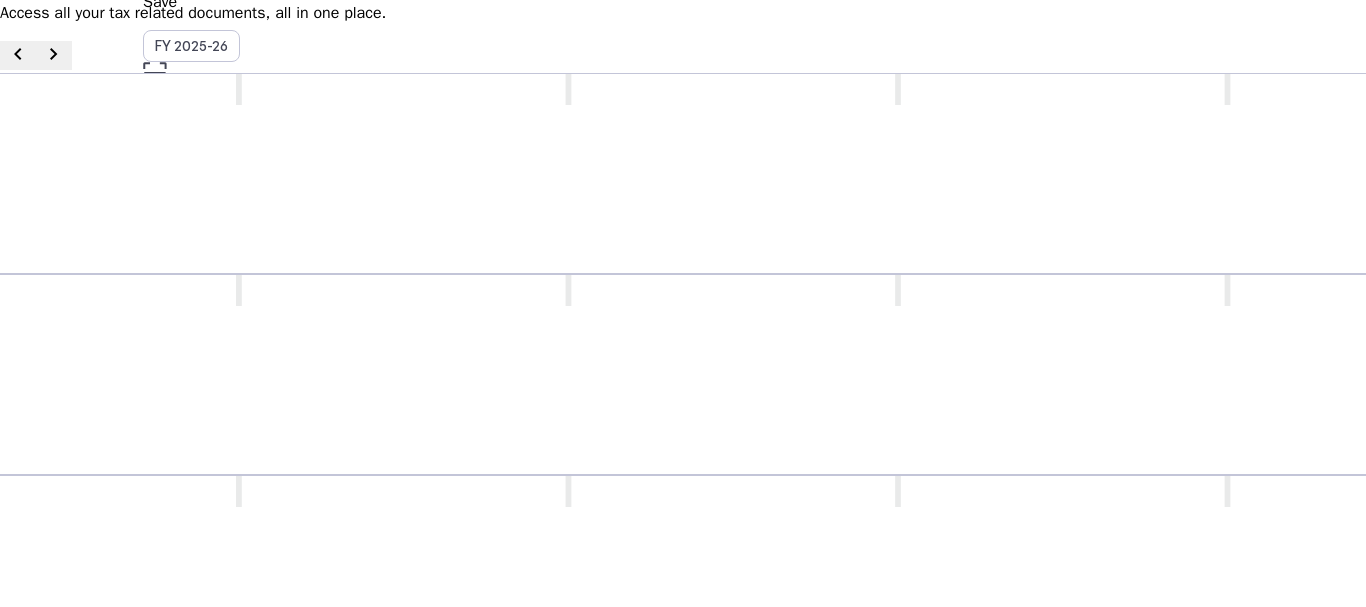 click on "Download as .pdf" at bounding box center [900, 856] 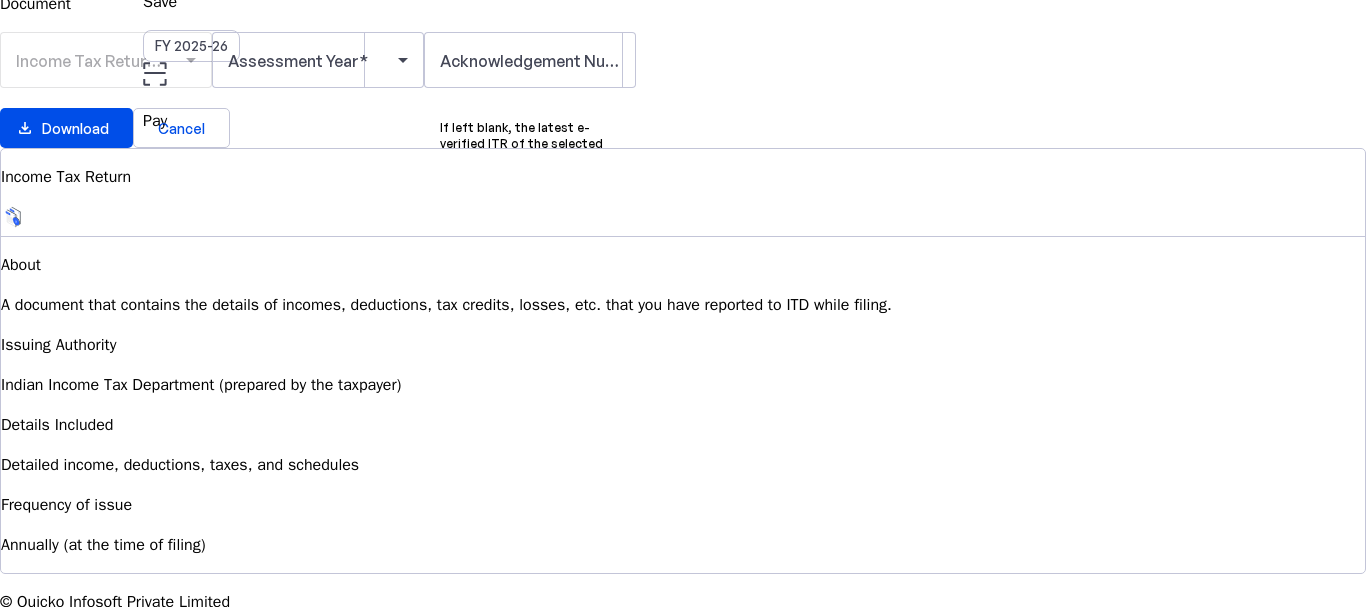 scroll, scrollTop: 0, scrollLeft: 0, axis: both 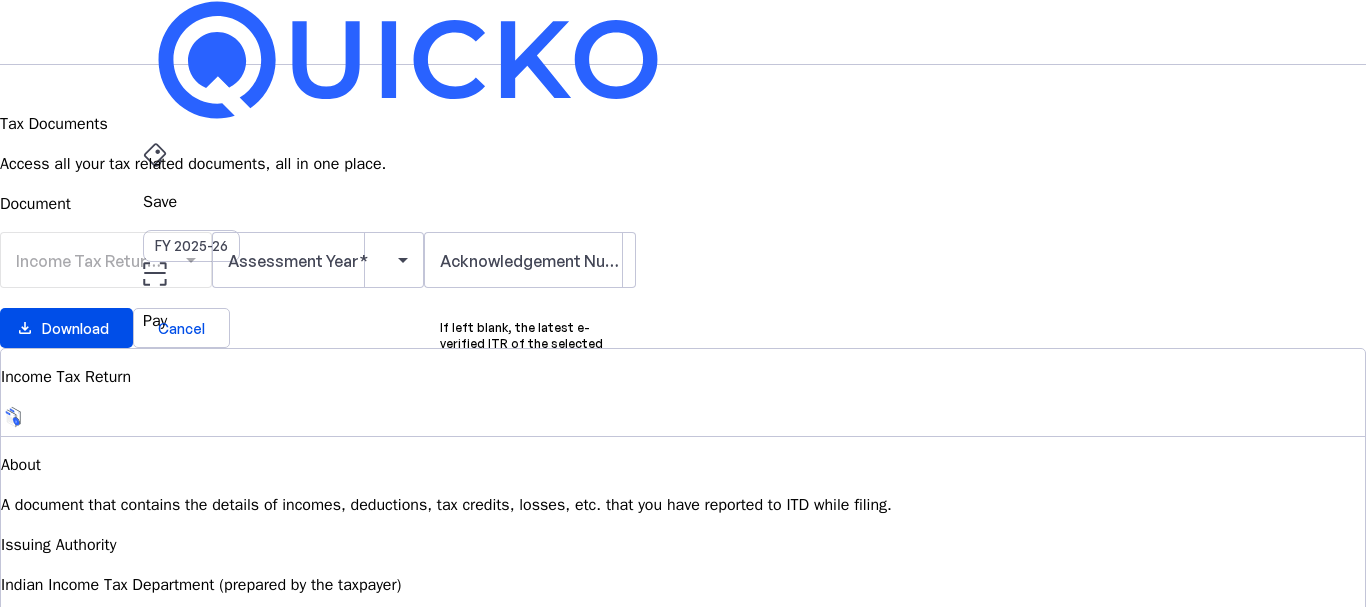 click on "Income Tax Return (ITR)" at bounding box center [106, 270] 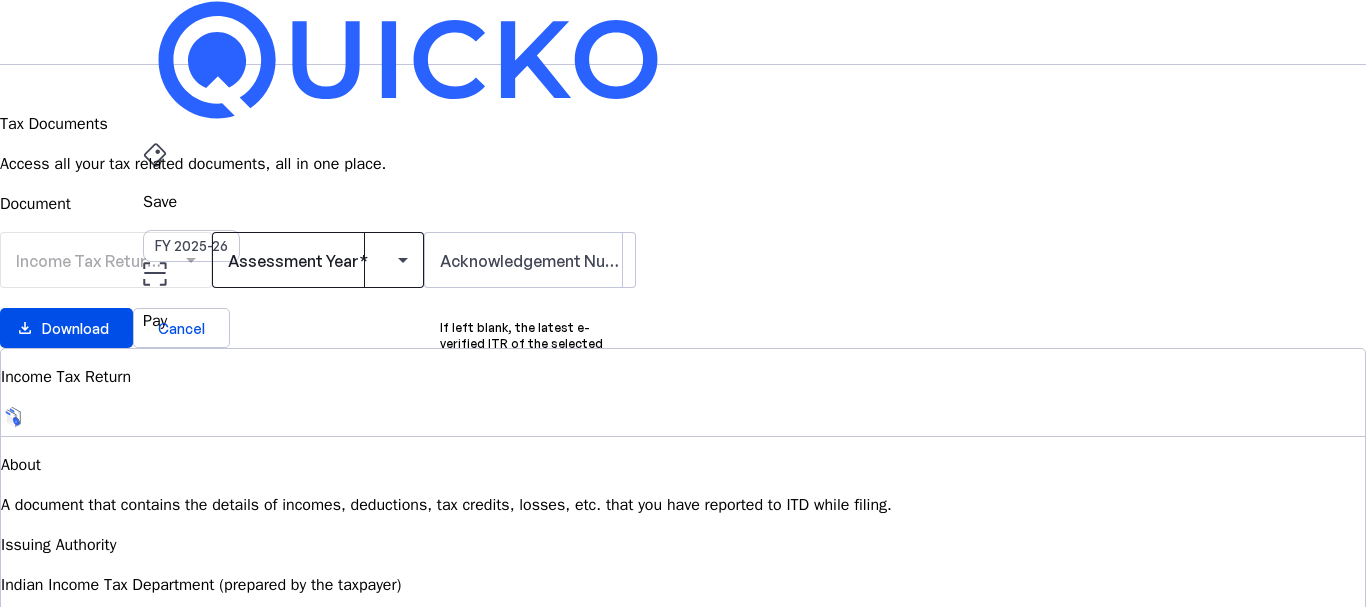 click at bounding box center [313, 260] 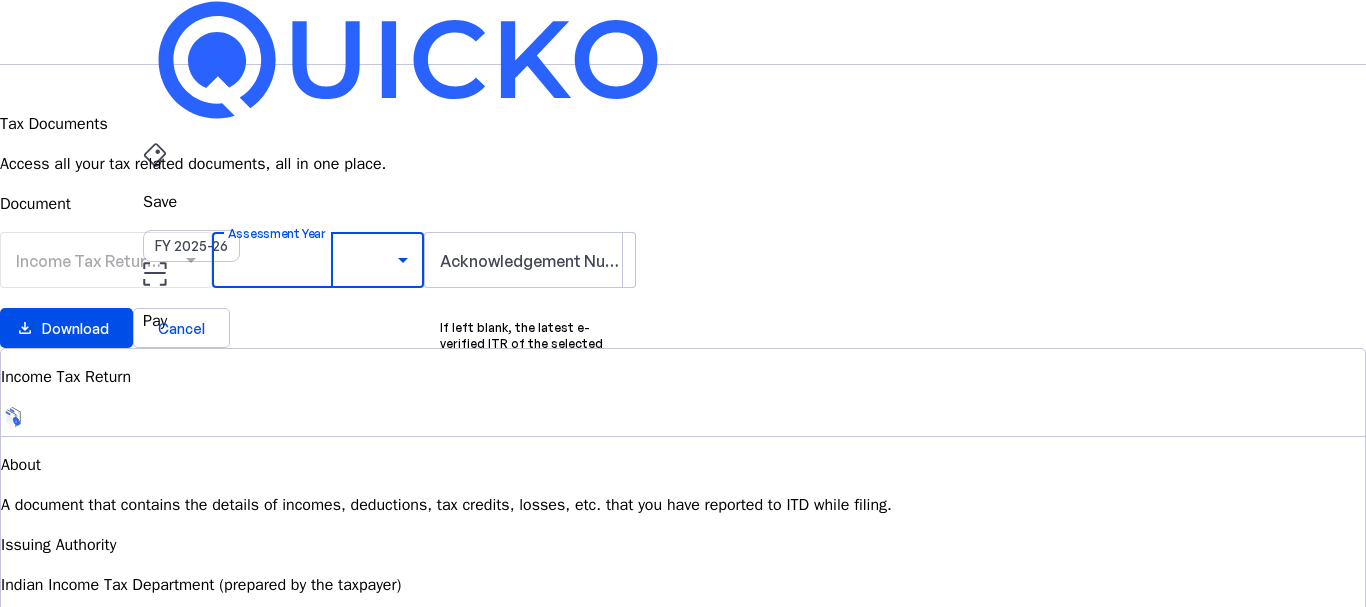 click on "AY 2024-25" at bounding box center [309, 1037] 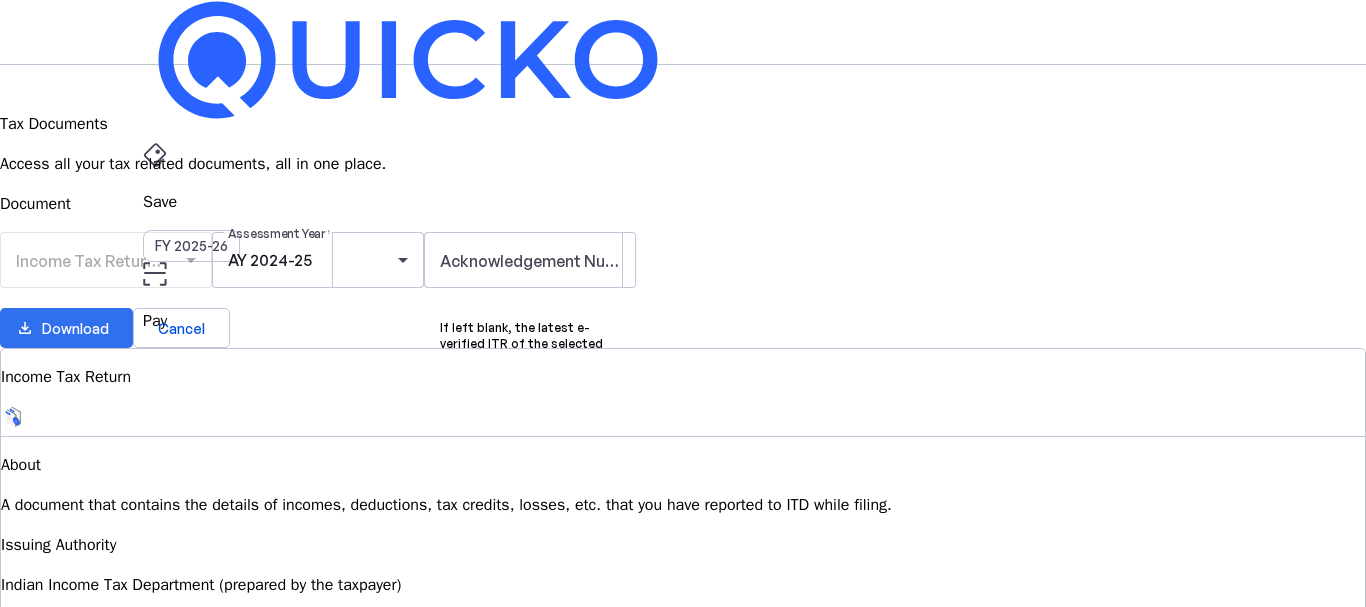 click on "Download" at bounding box center (75, 328) 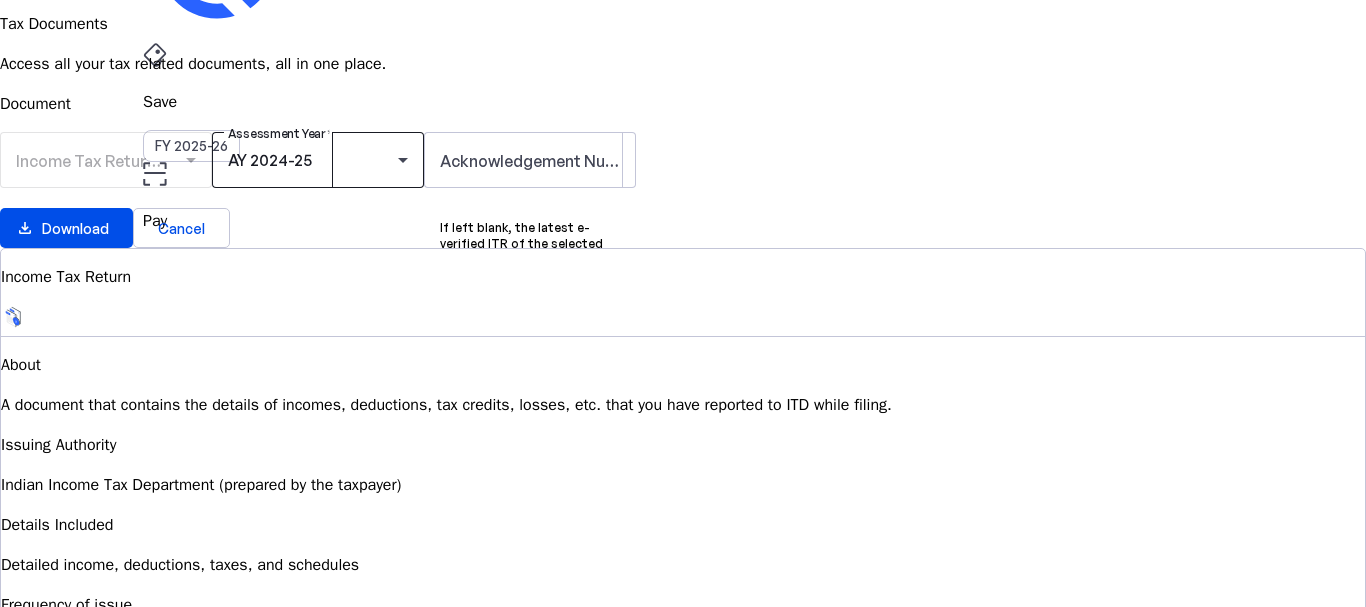 scroll, scrollTop: 0, scrollLeft: 0, axis: both 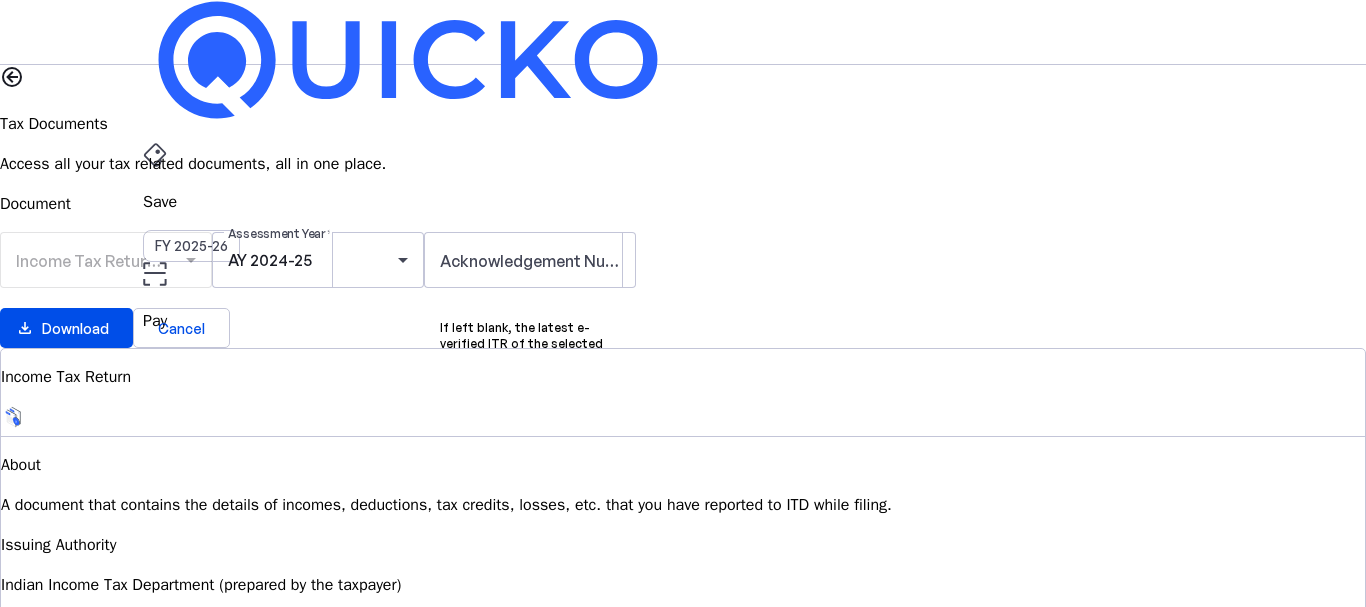 click on "File" at bounding box center (683, 202) 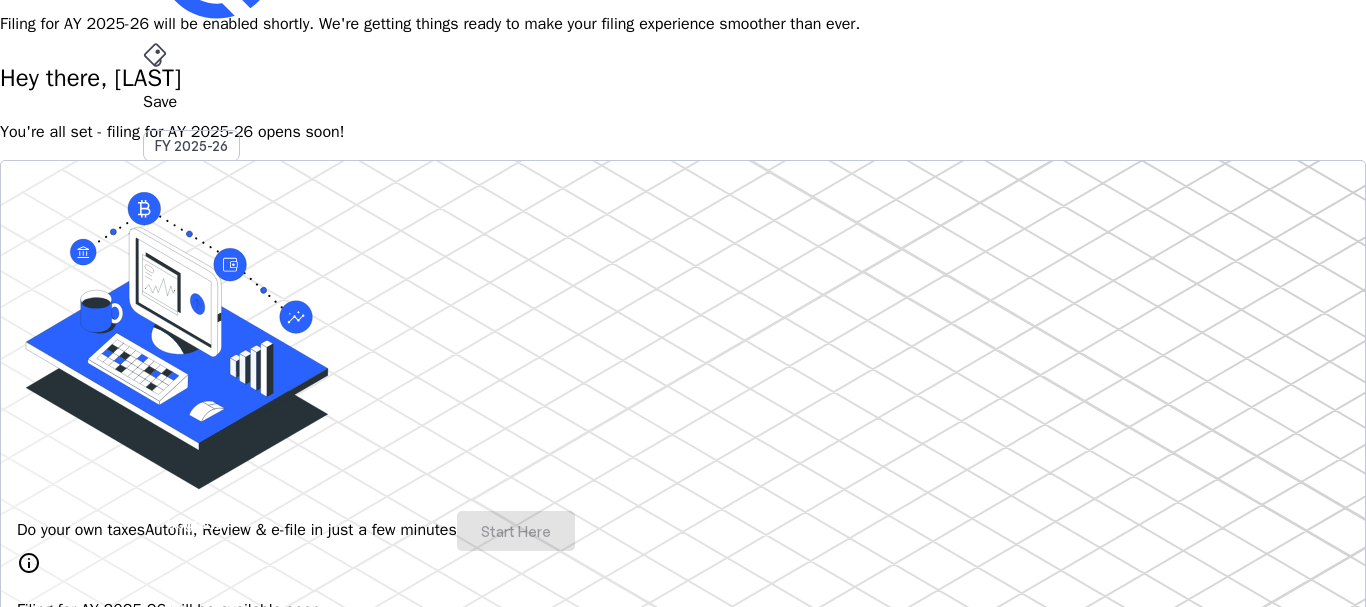 scroll, scrollTop: 0, scrollLeft: 0, axis: both 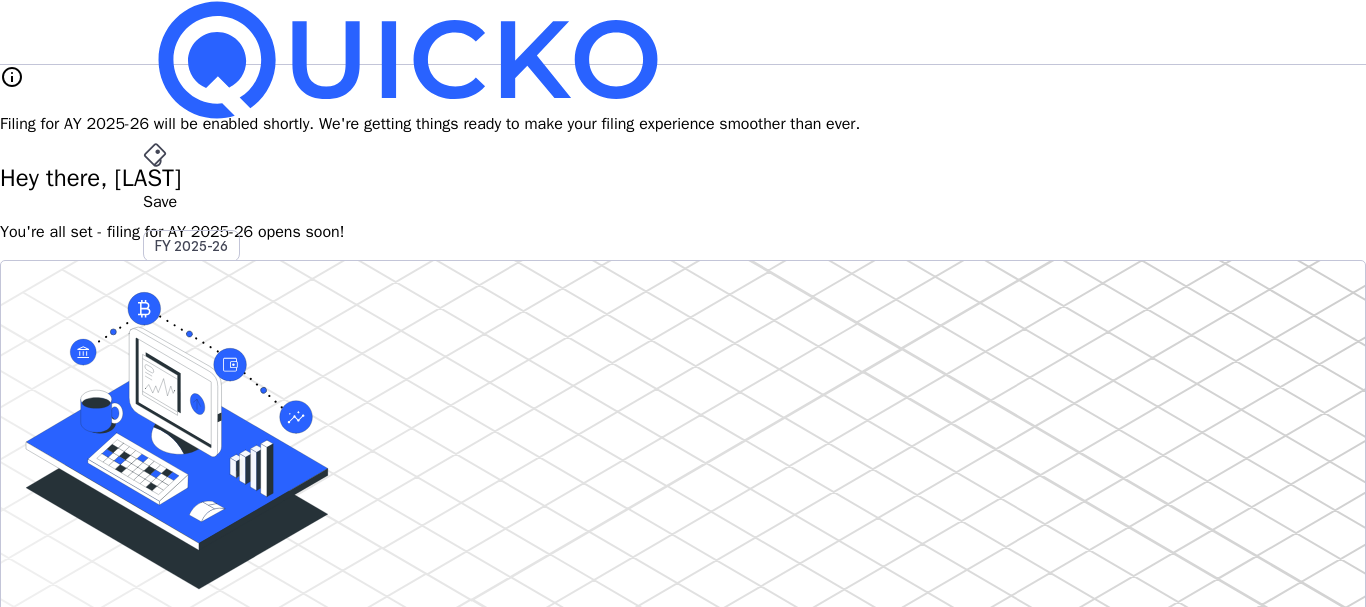 click on "More" at bounding box center [683, 496] 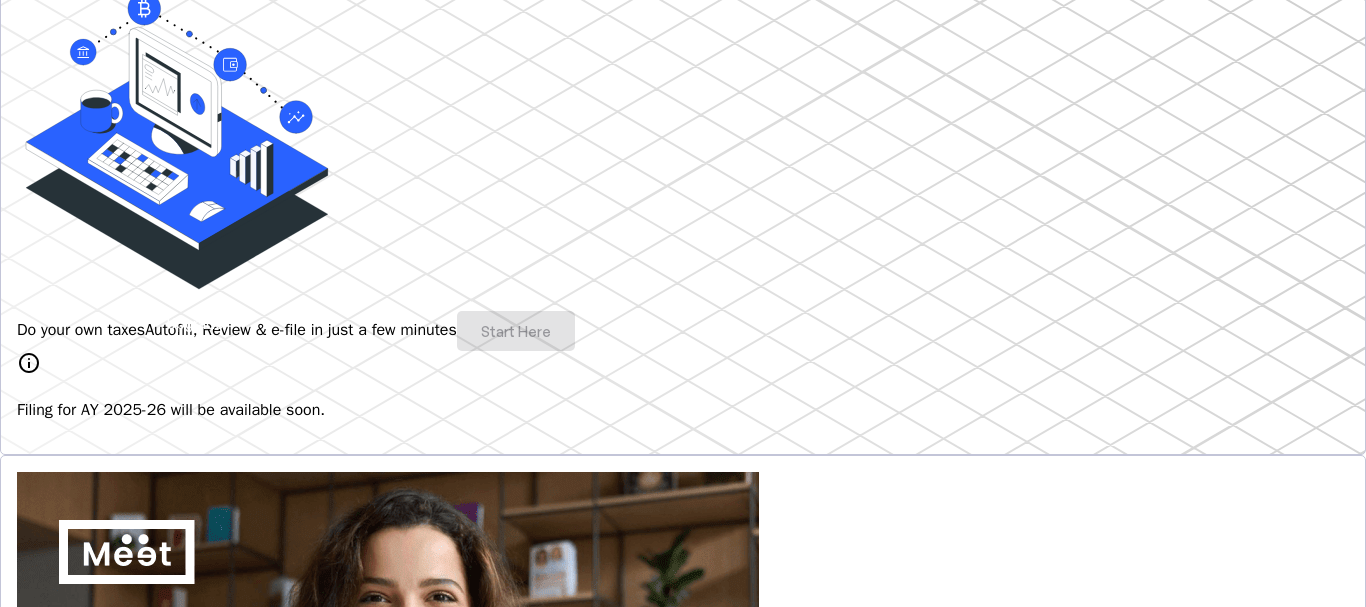 click on "Do your own taxes   Autofill, Review & e-file in just a few minutes   Start Here" at bounding box center (683, 331) 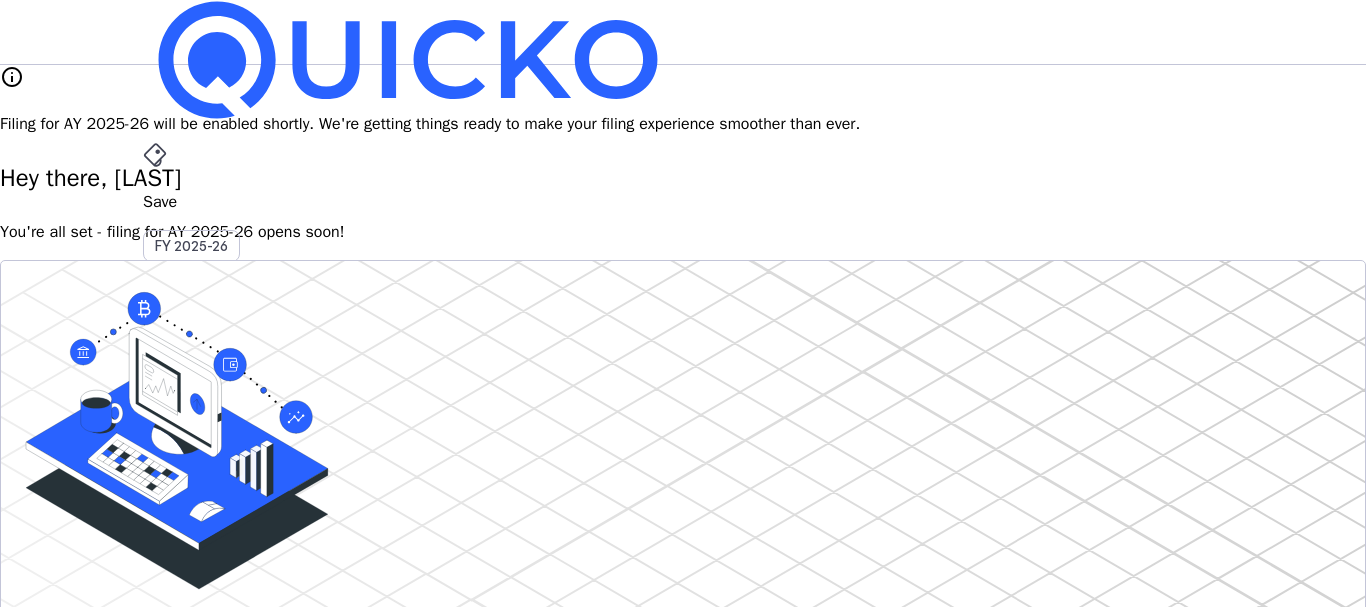 click on "Pay" at bounding box center (683, 202) 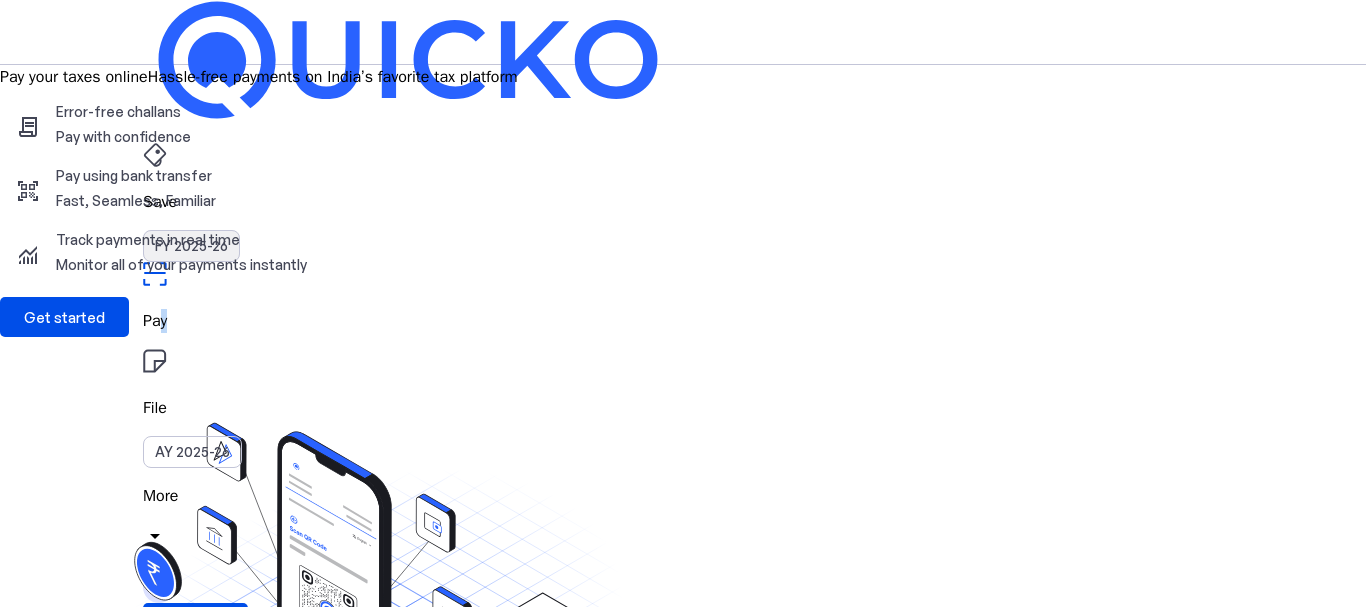 click on "FY 2025-26" at bounding box center [191, 246] 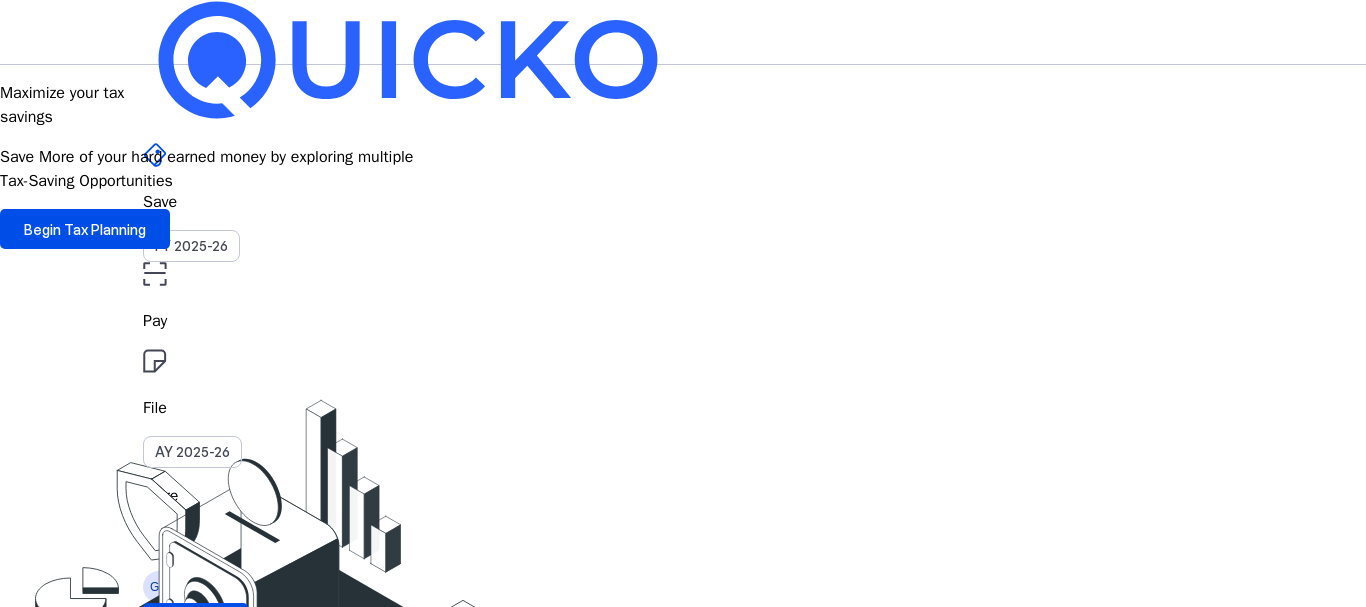 click on "File" at bounding box center [683, 321] 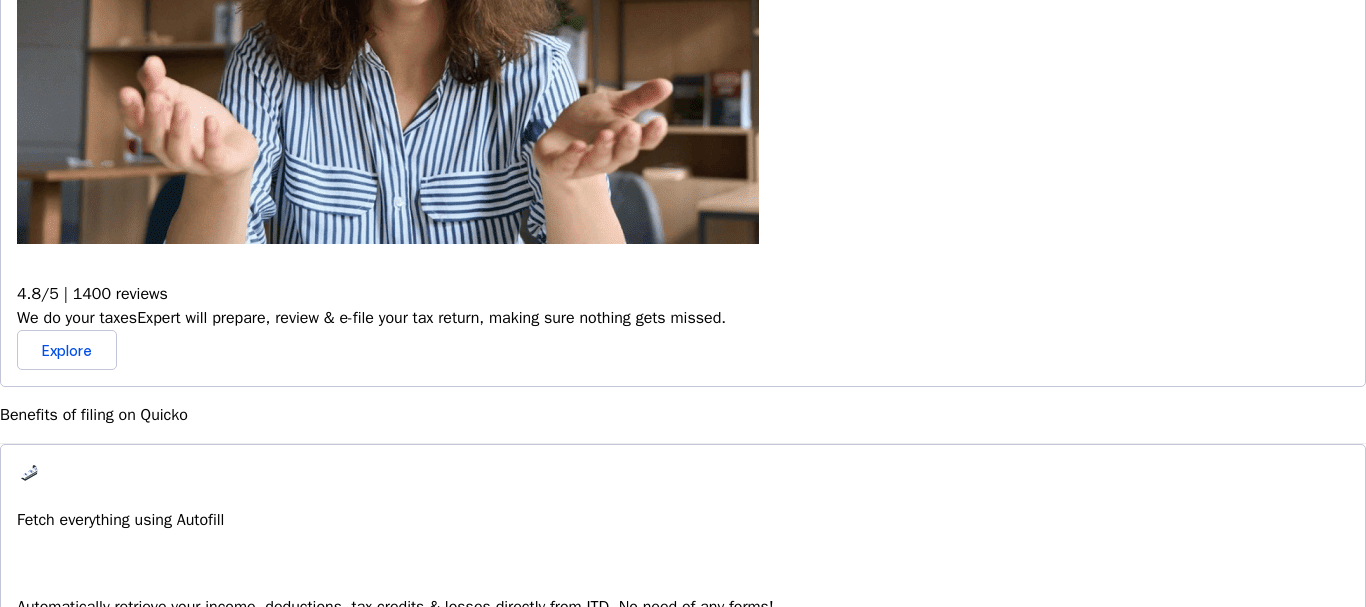 scroll, scrollTop: 1100, scrollLeft: 0, axis: vertical 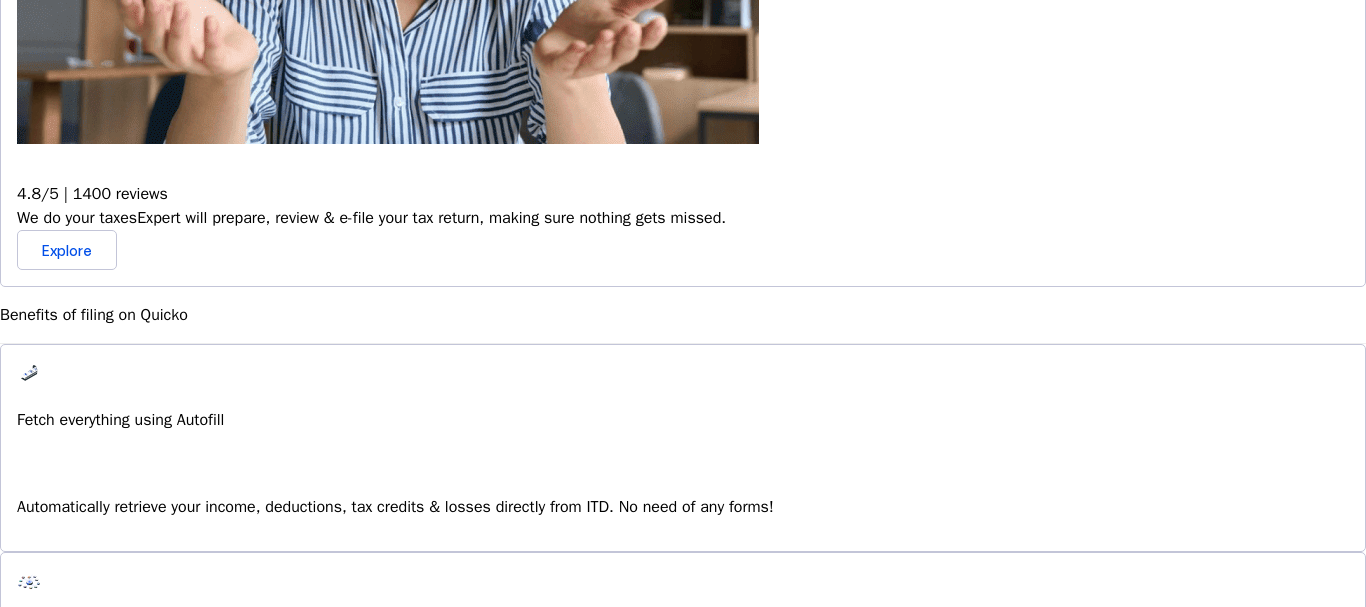 click on "File Revised Return Make amendments to your tax return. Start by preparing your revised return on Quicko." at bounding box center (683, 1163) 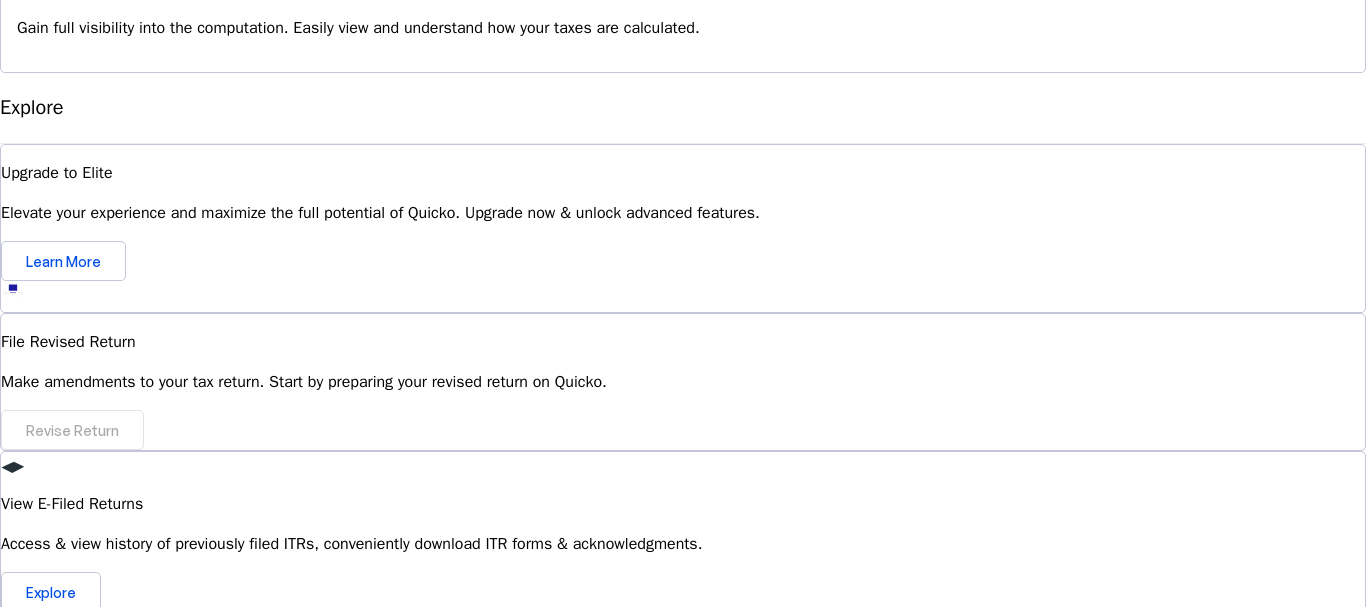 scroll, scrollTop: 1501, scrollLeft: 0, axis: vertical 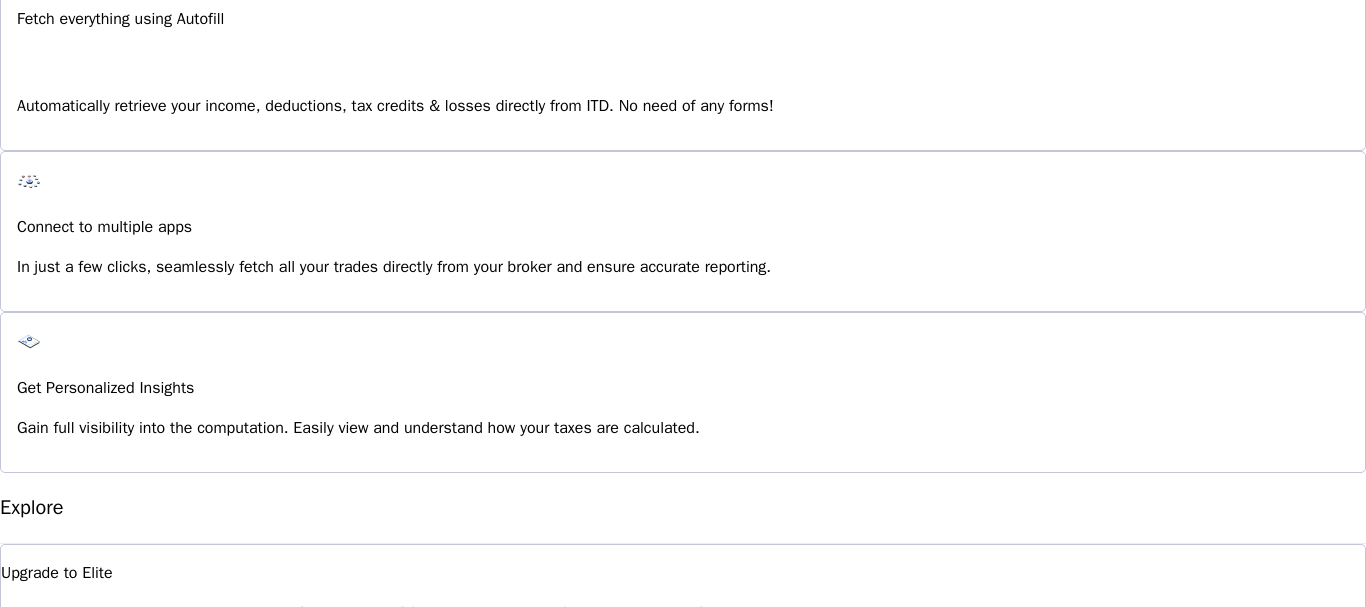 click at bounding box center (51, 992) 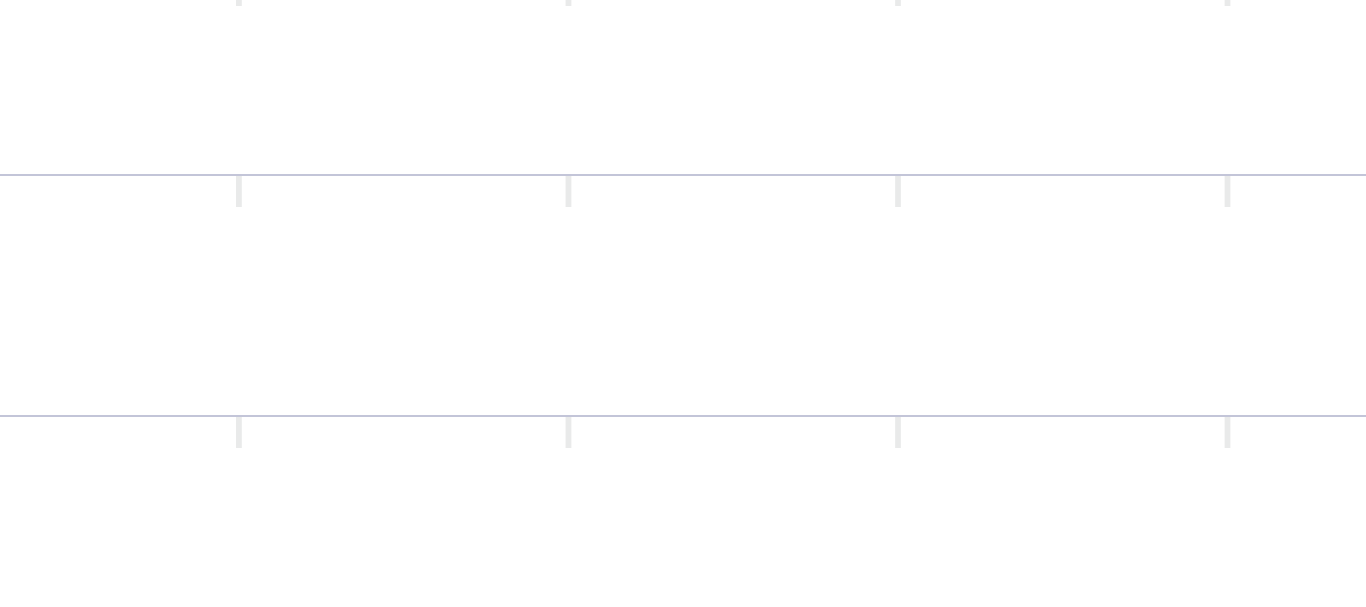 scroll, scrollTop: 300, scrollLeft: 0, axis: vertical 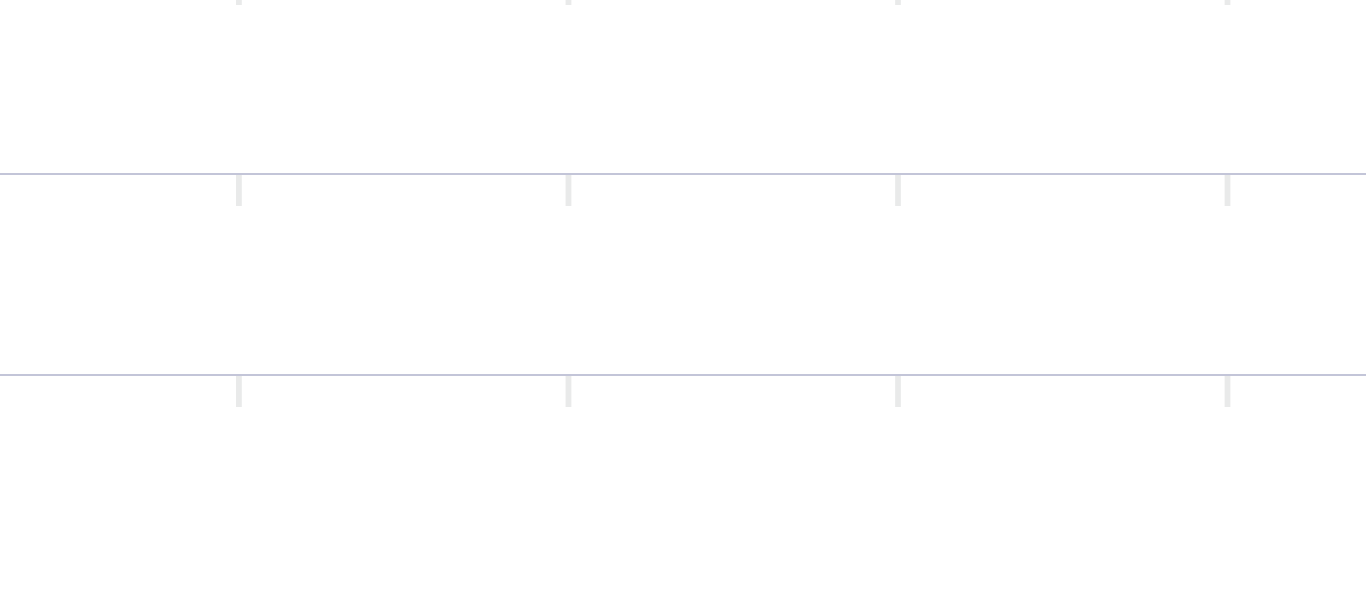 click on "Download as .pdf" at bounding box center (900, 756) 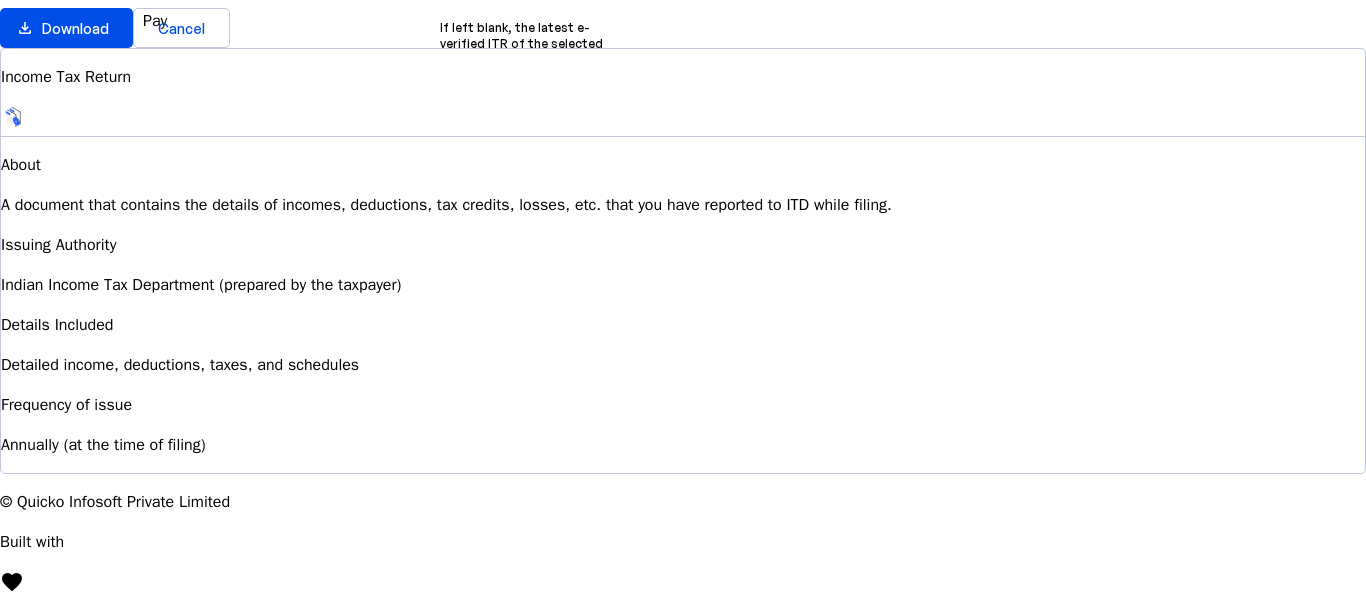 scroll, scrollTop: 0, scrollLeft: 0, axis: both 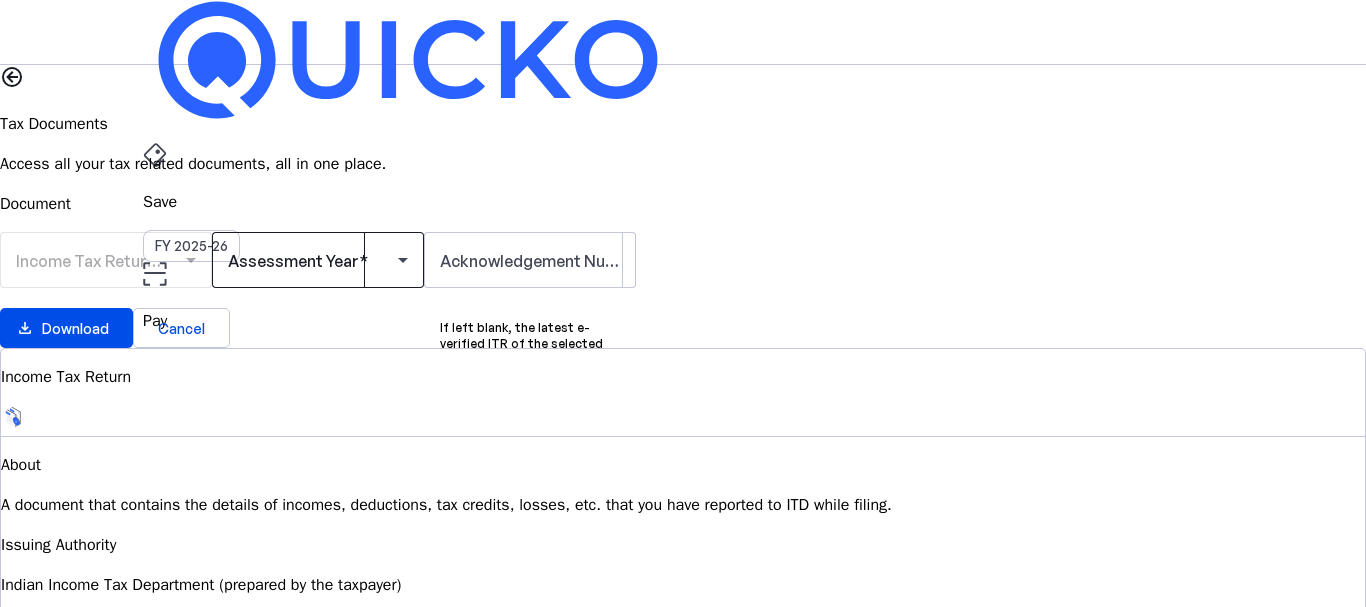 click at bounding box center (318, 260) 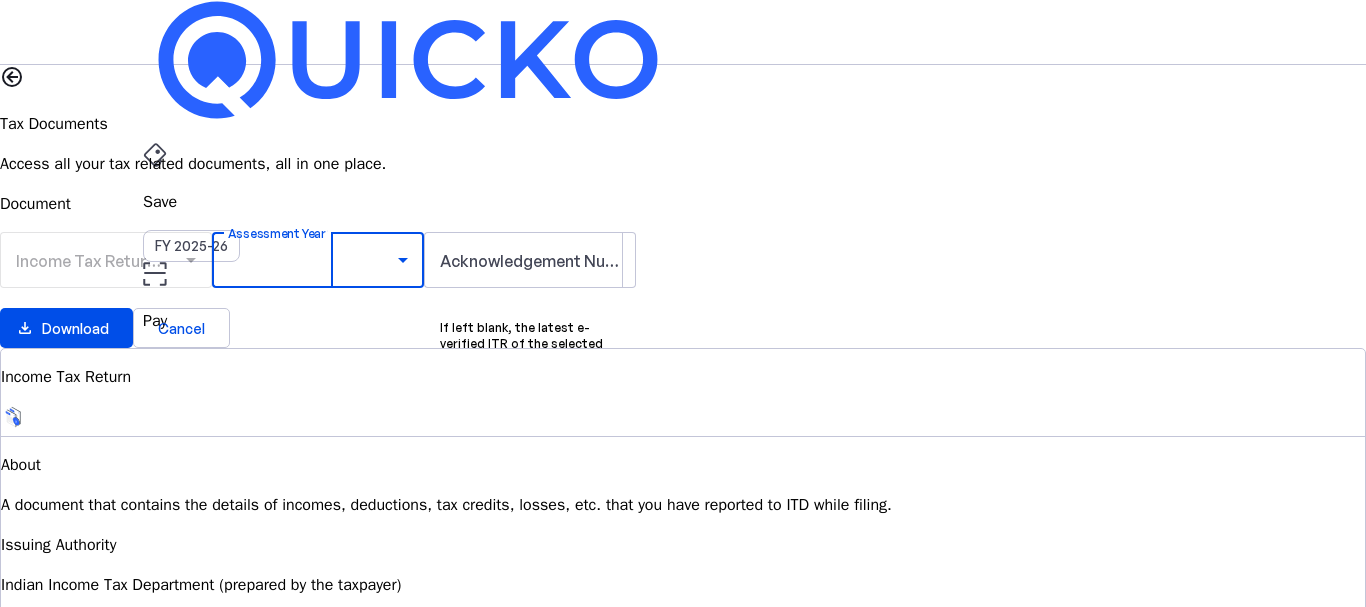 click on "AY 2024-25" at bounding box center [309, 1037] 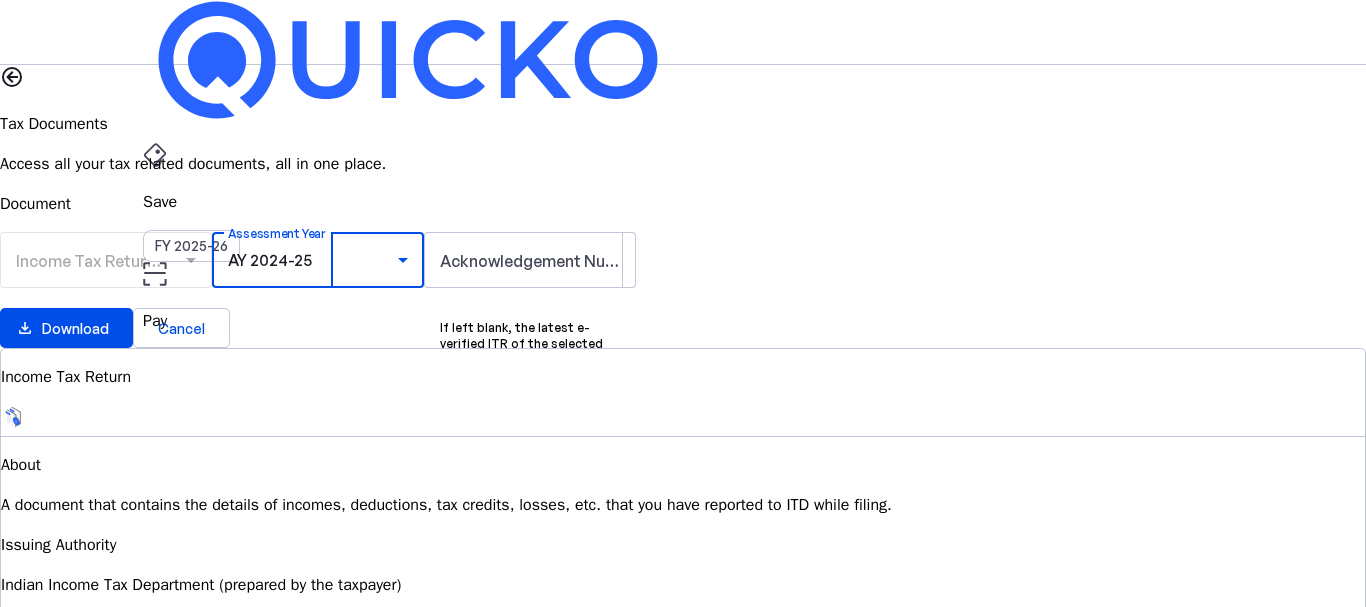 scroll, scrollTop: 100, scrollLeft: 0, axis: vertical 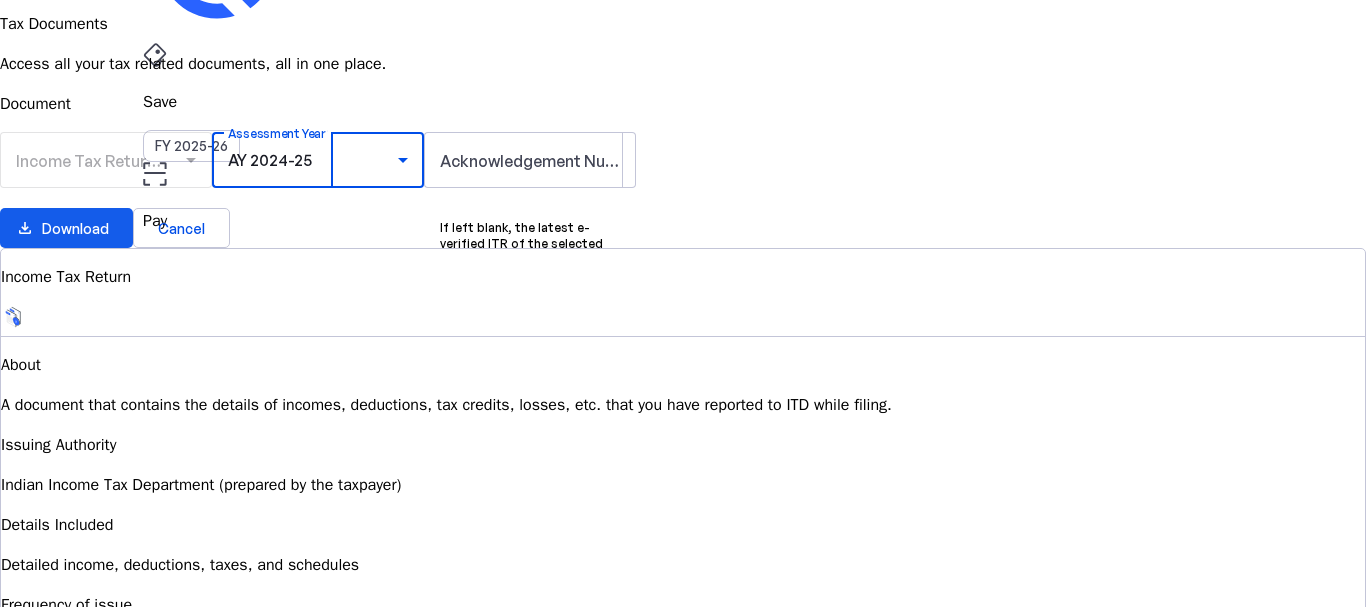 click on "Download" at bounding box center (75, 228) 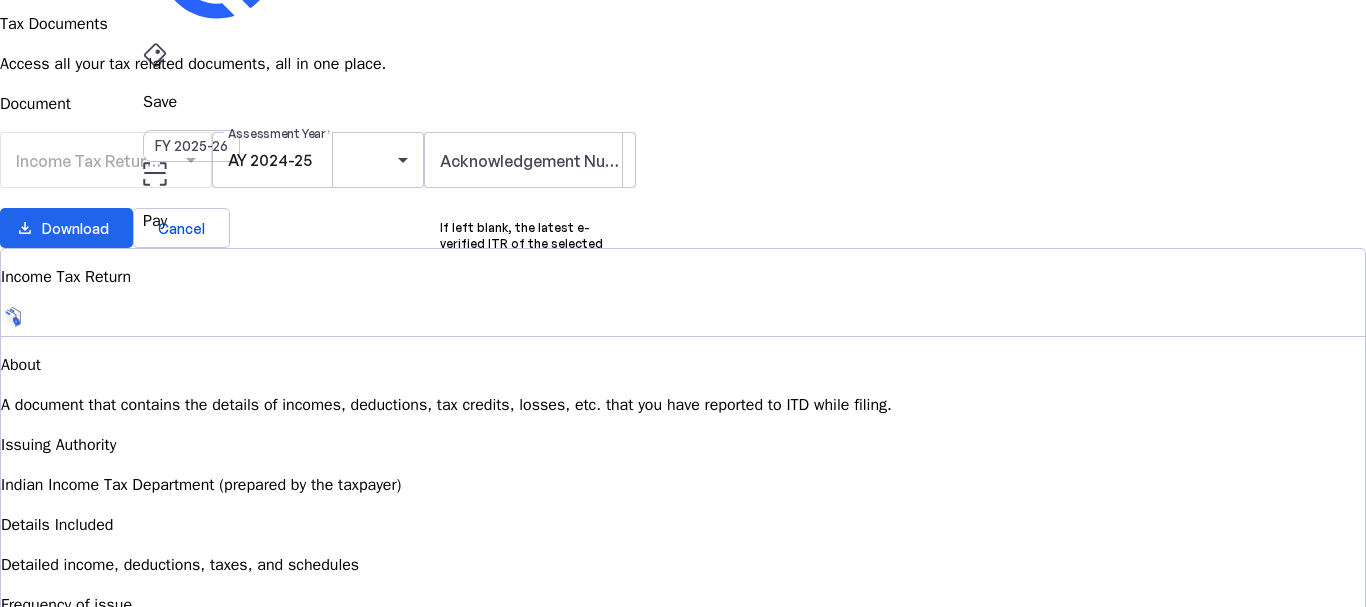 click on "Download" at bounding box center [75, 228] 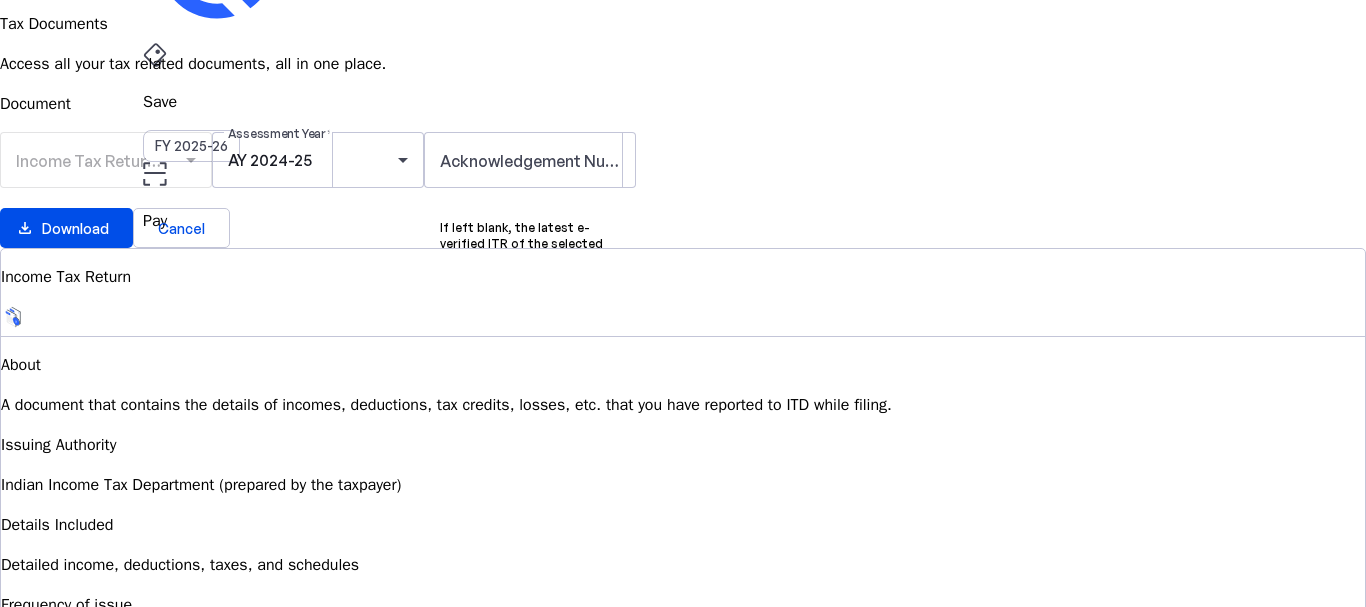 scroll, scrollTop: 0, scrollLeft: 0, axis: both 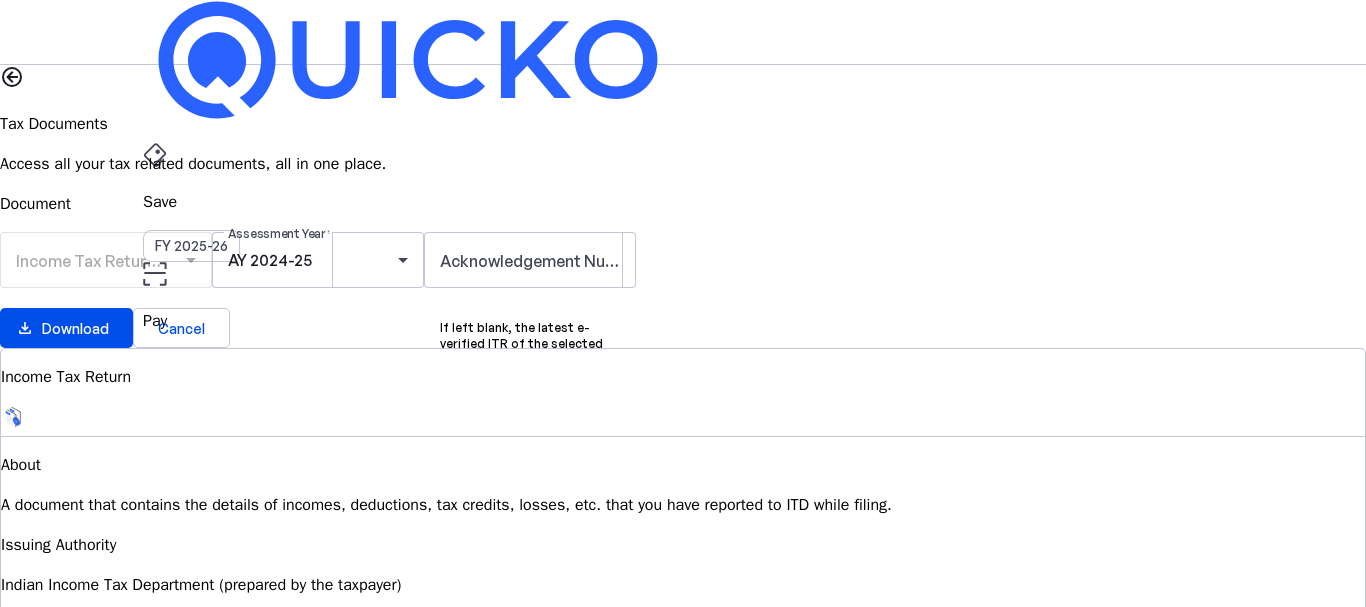 click on "File" at bounding box center [683, 202] 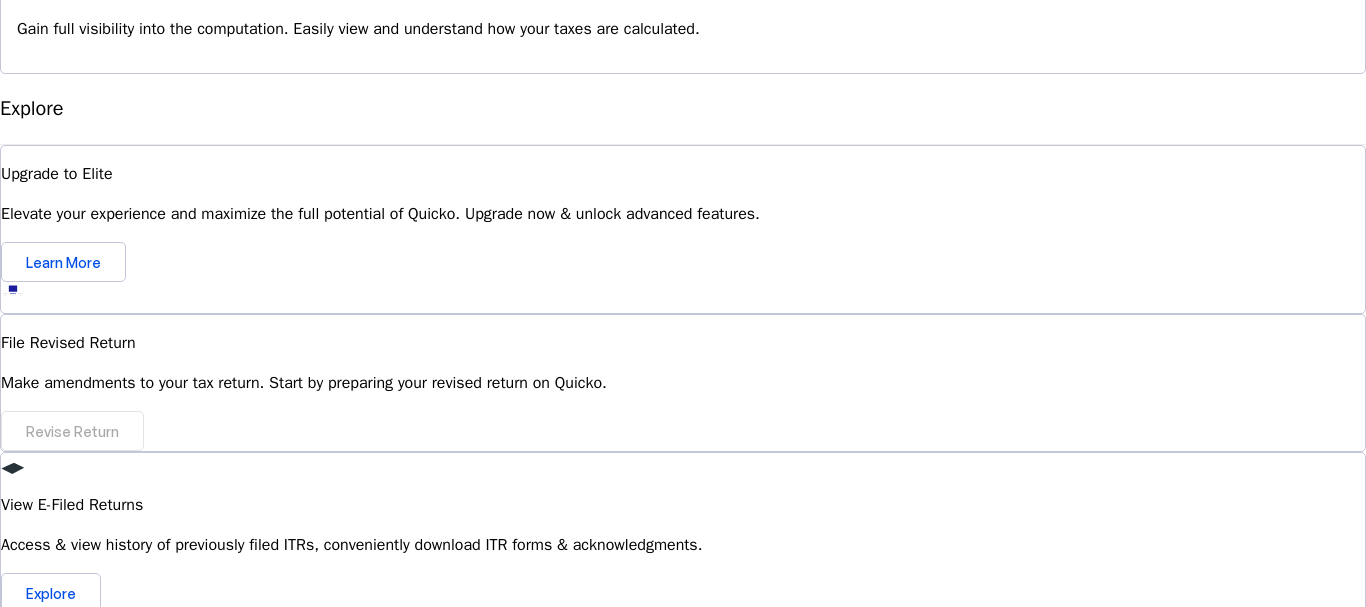 scroll, scrollTop: 1300, scrollLeft: 0, axis: vertical 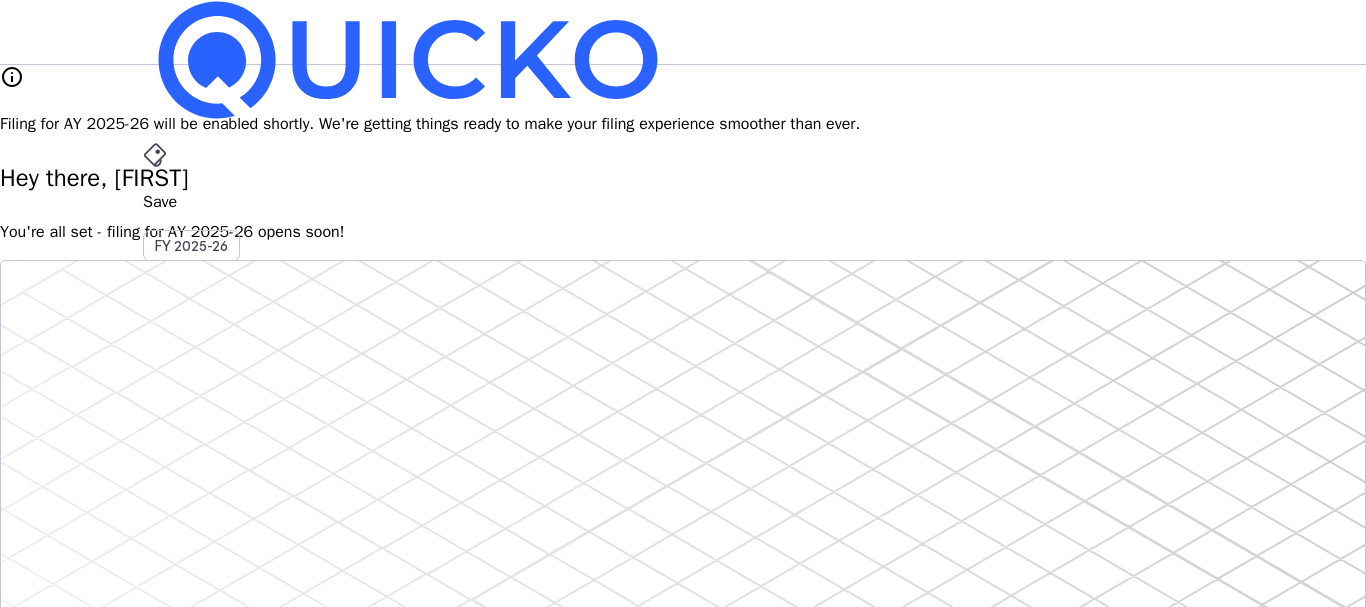click on "info" at bounding box center [12, 77] 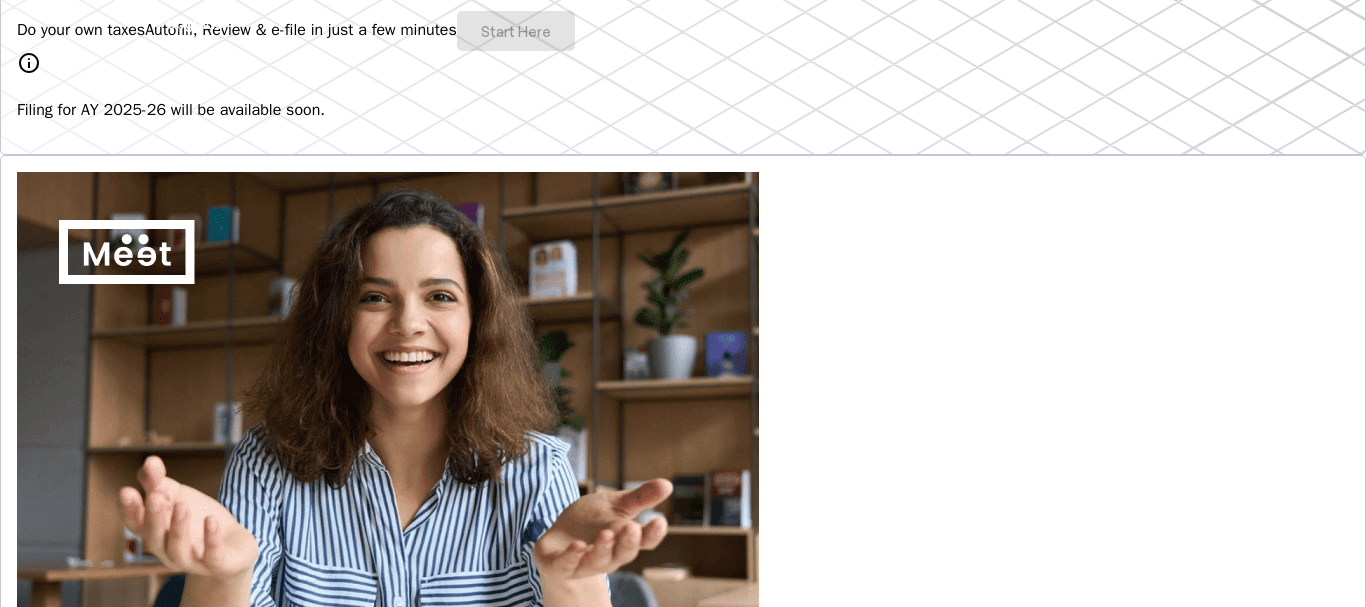 scroll, scrollTop: 400, scrollLeft: 0, axis: vertical 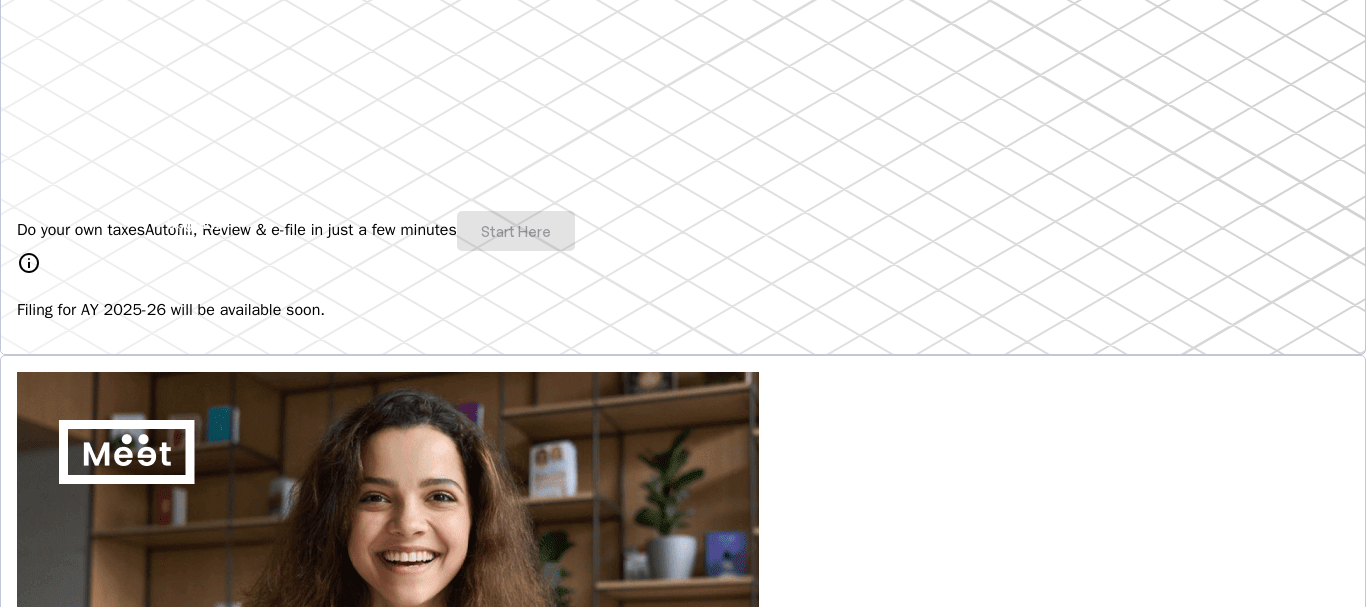 click on "info" at bounding box center (29, 263) 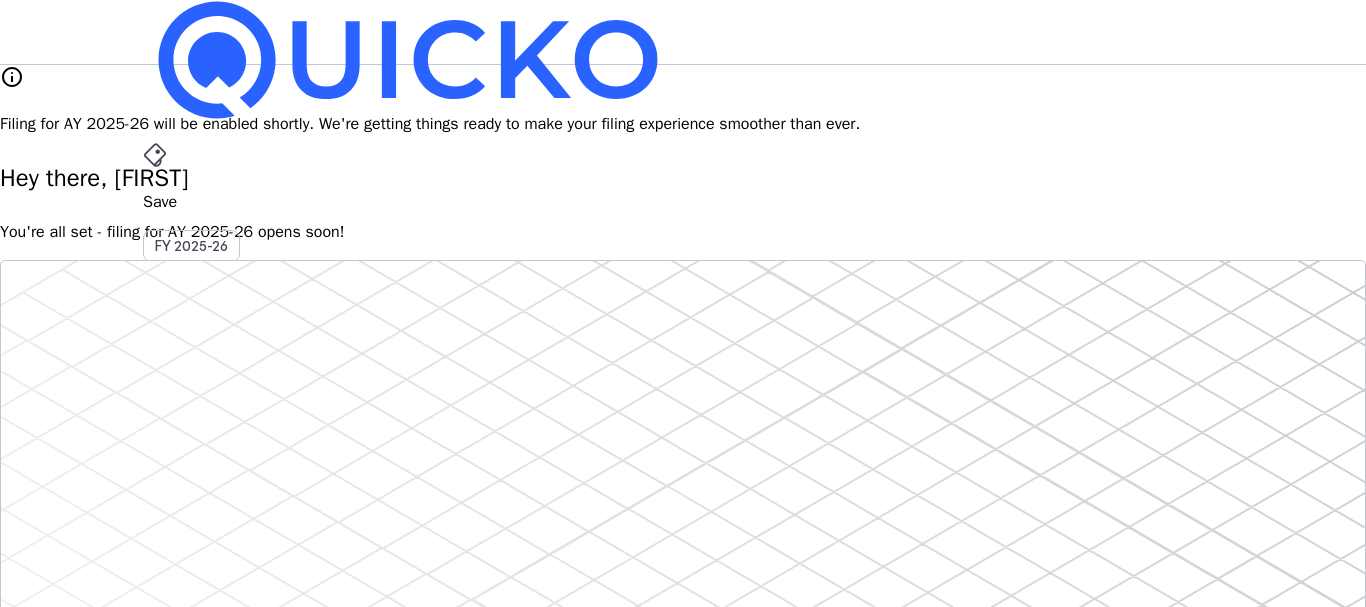 click on "More" at bounding box center (683, 496) 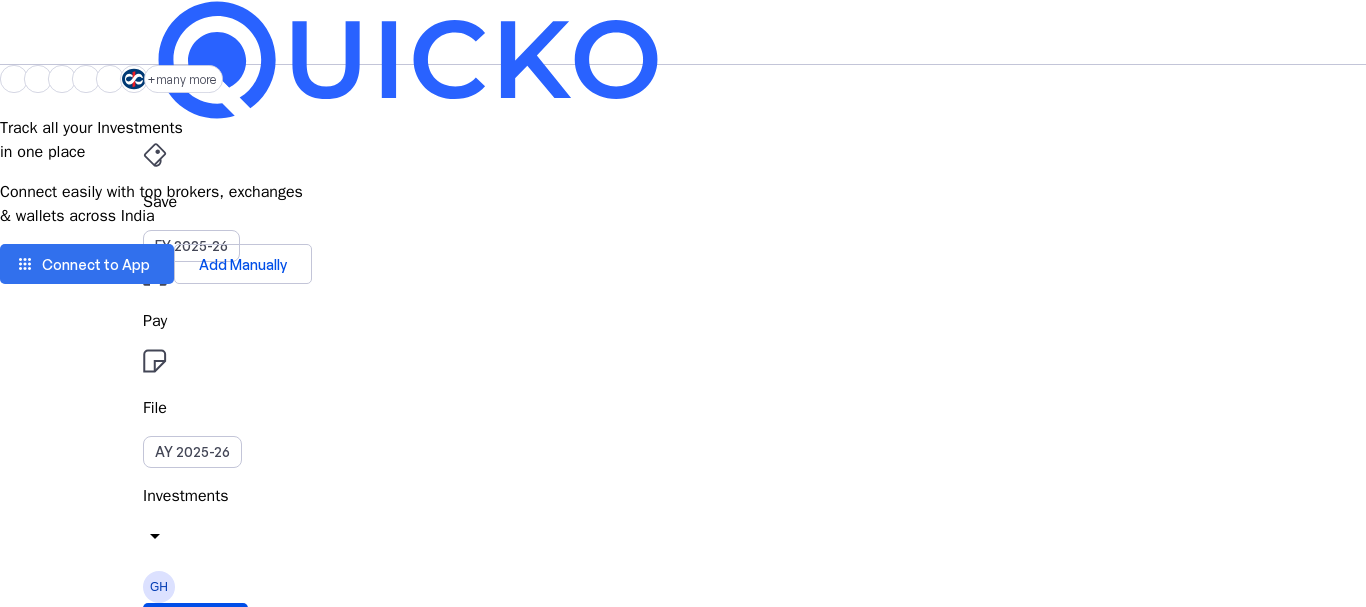 click on "Connect to App" at bounding box center [96, 264] 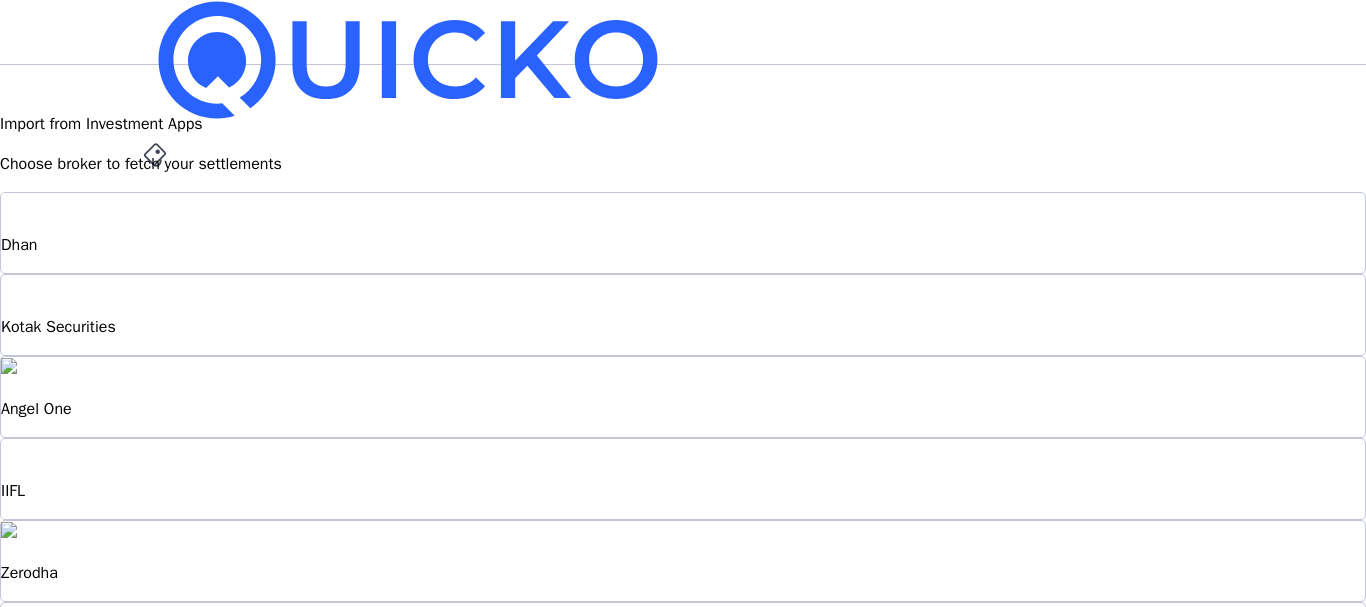 click on "Zerodha" at bounding box center (683, 245) 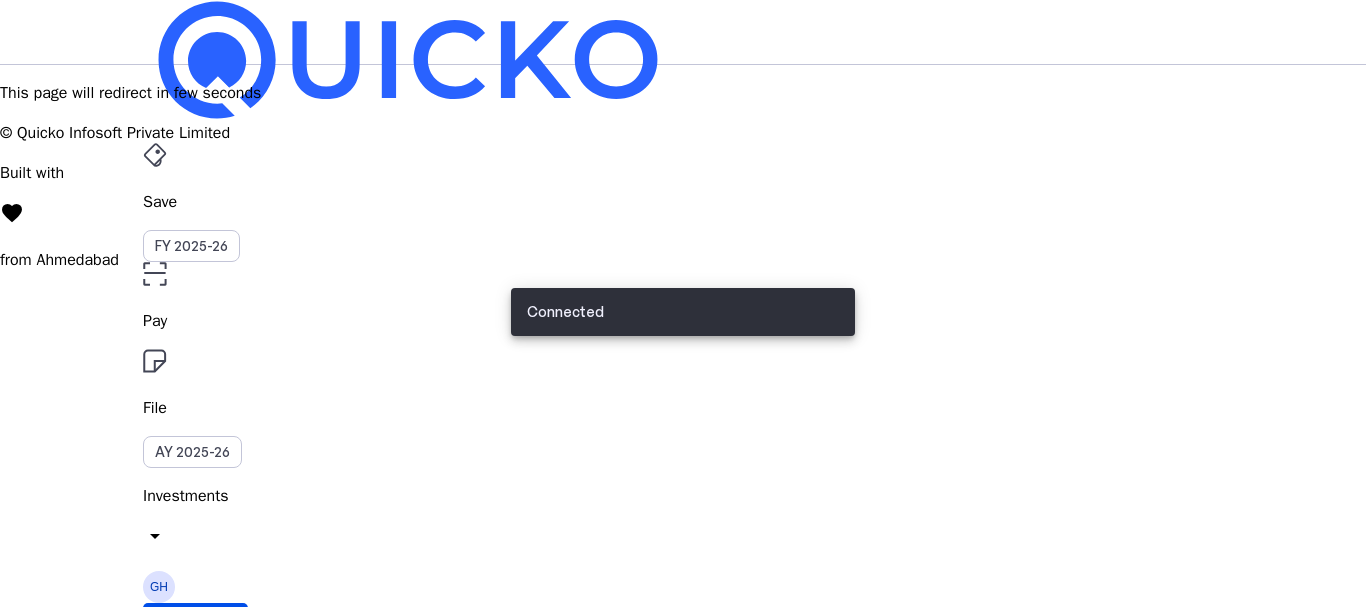 click on "File" at bounding box center (683, 202) 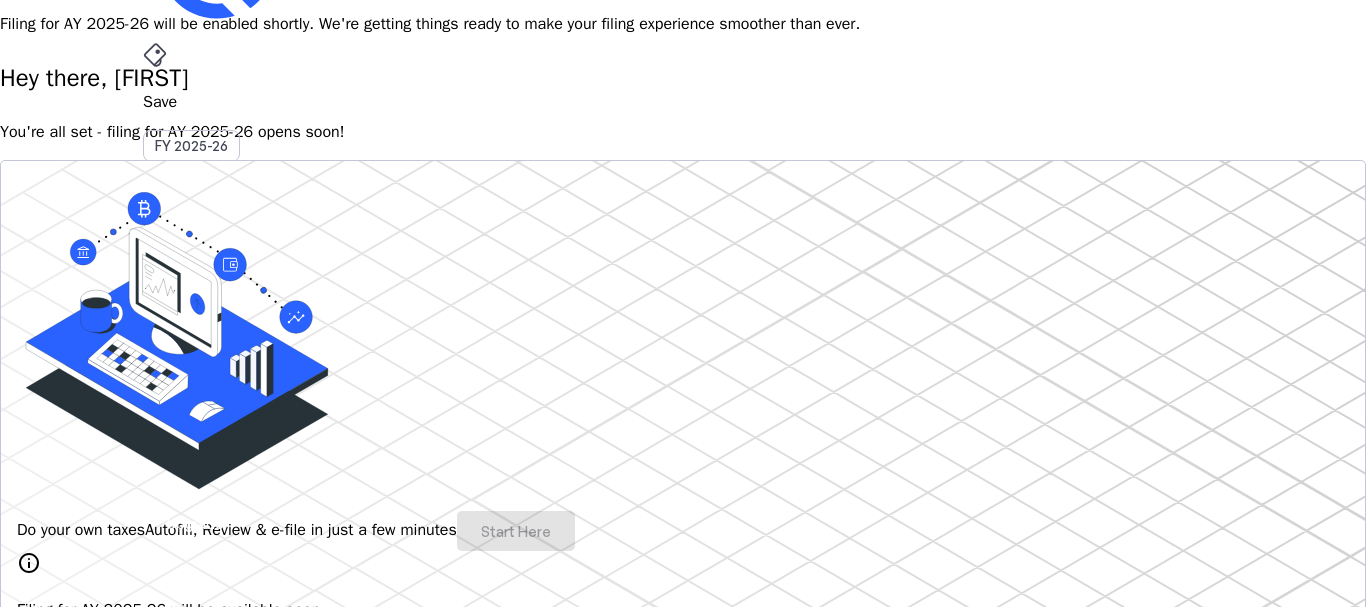 scroll, scrollTop: 0, scrollLeft: 0, axis: both 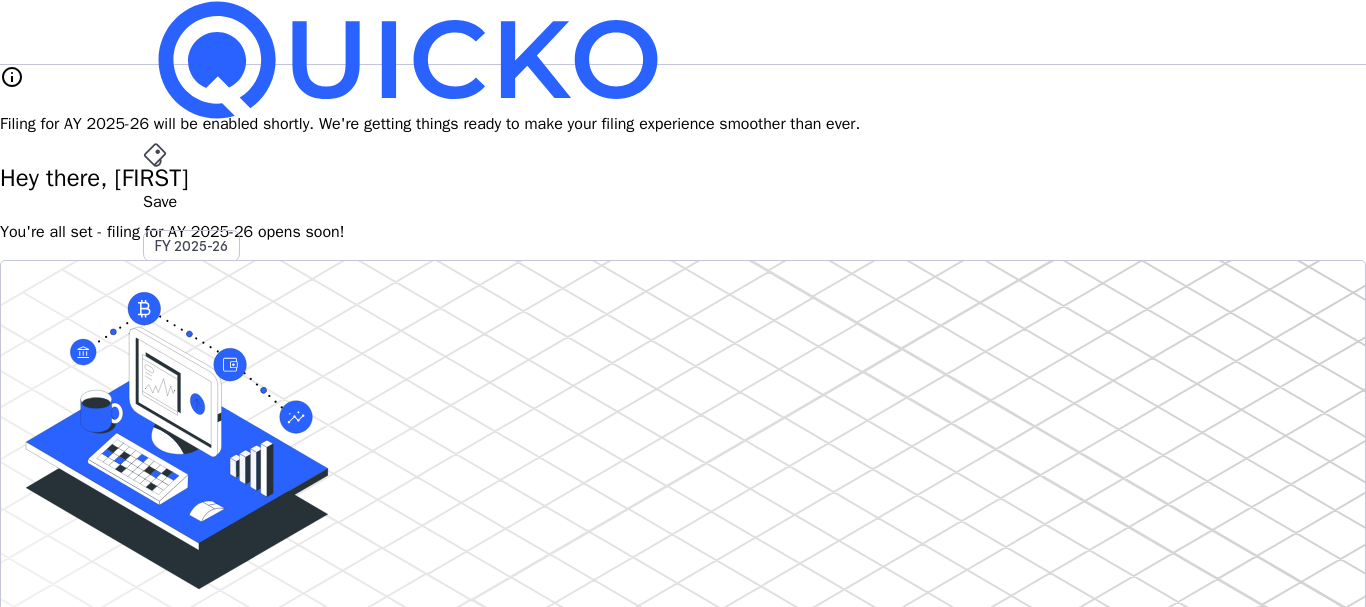 click on "arrow_drop_down" at bounding box center [155, 536] 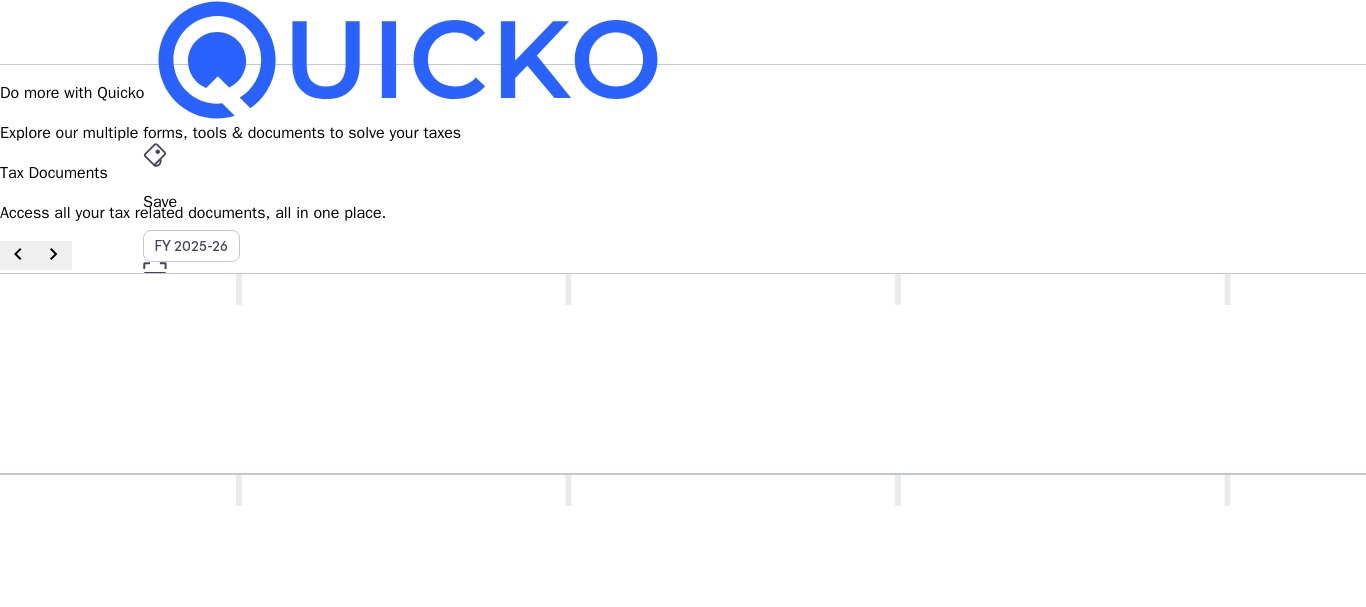 click on "Tax Documents  arrow_drop_down" at bounding box center [683, 519] 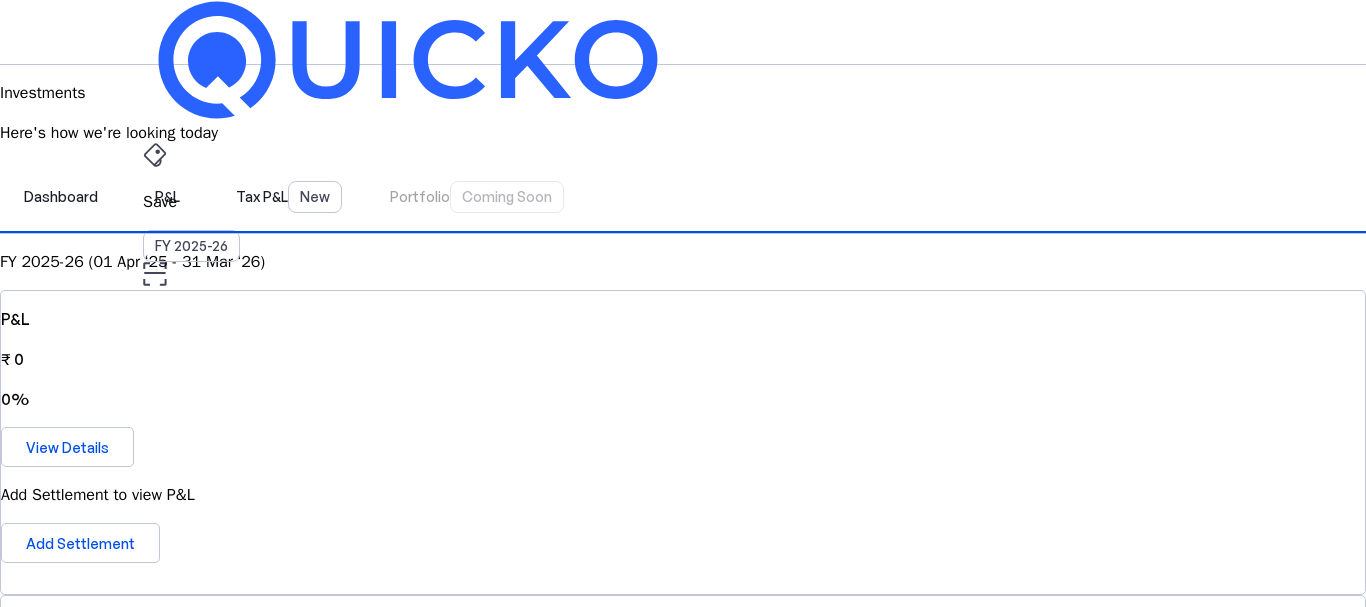 scroll, scrollTop: 200, scrollLeft: 0, axis: vertical 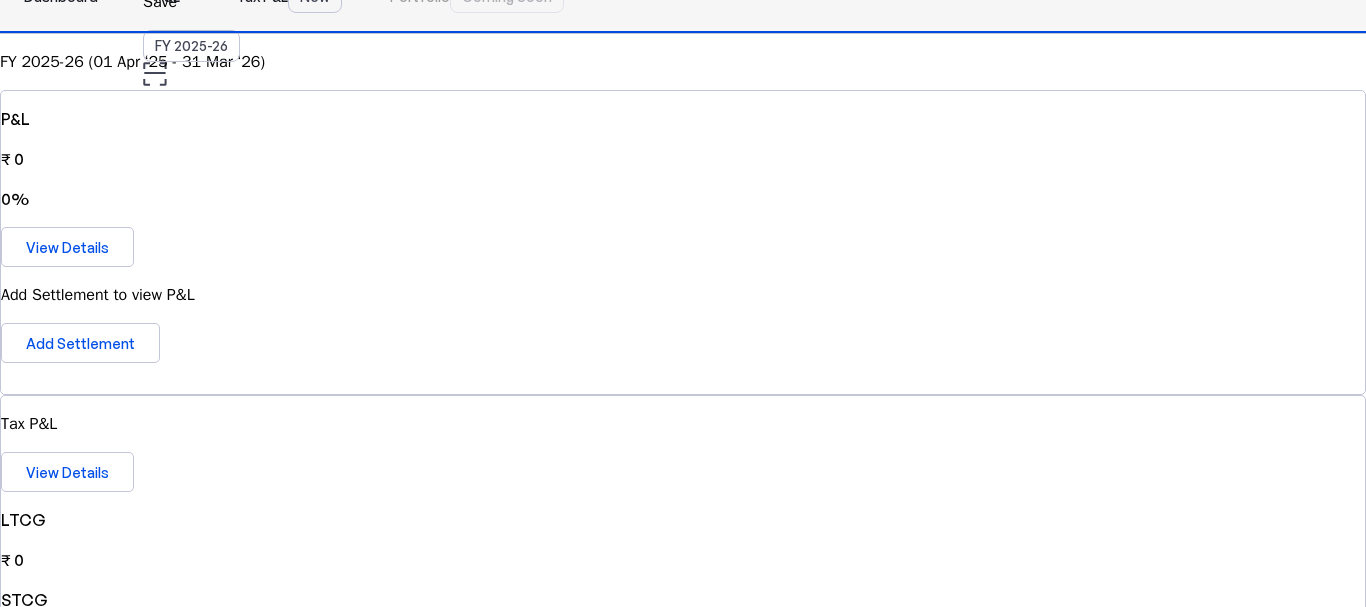 click on "Tax P&L  New" at bounding box center [289, -3] 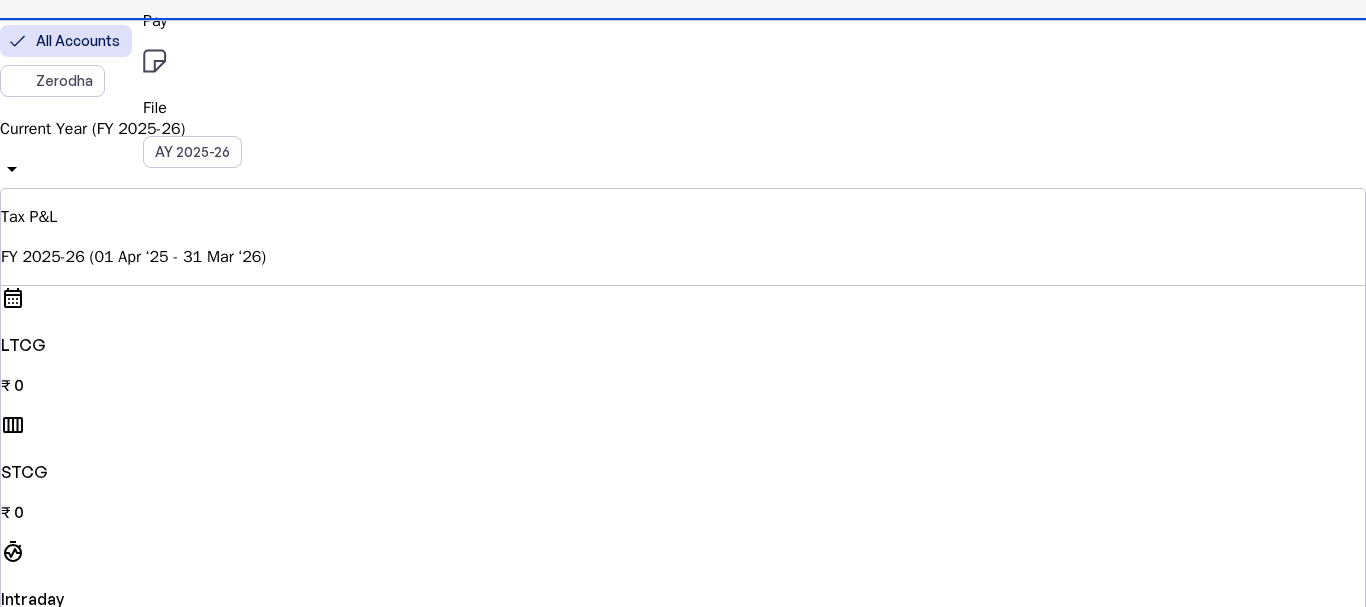 scroll, scrollTop: 402, scrollLeft: 0, axis: vertical 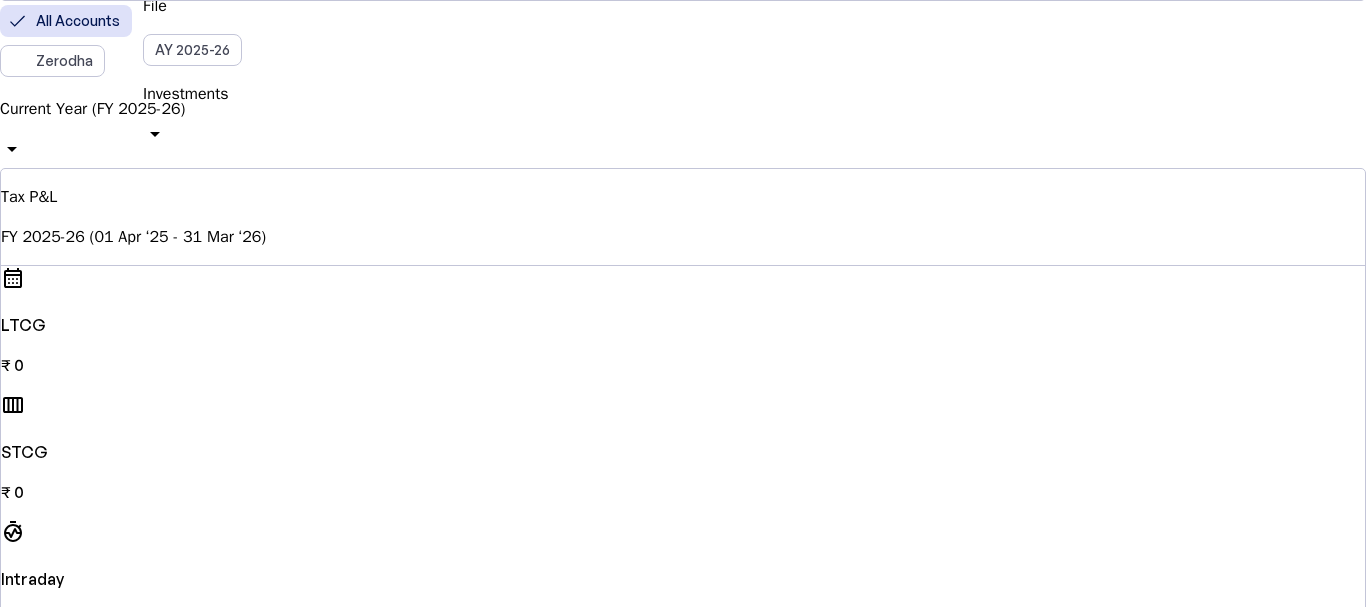click on "arrow_drop_down" at bounding box center (12, 149) 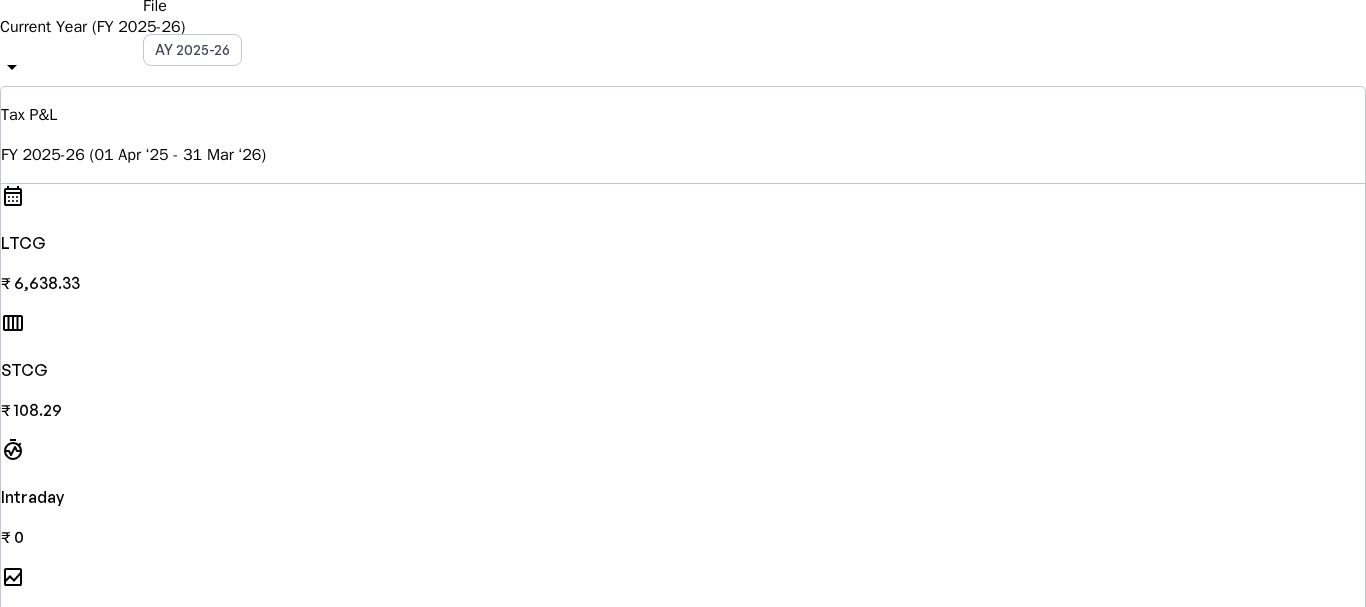 click on "Current Year (FY 2025-26)" at bounding box center (140, 4414) 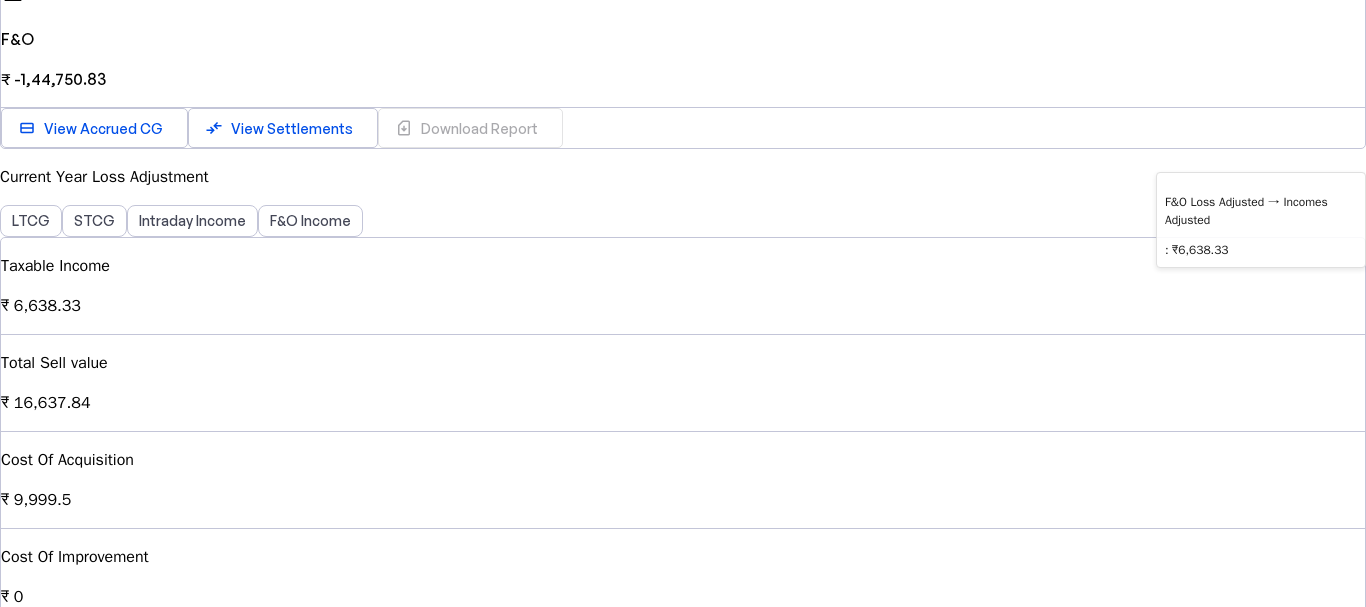 scroll, scrollTop: 700, scrollLeft: 0, axis: vertical 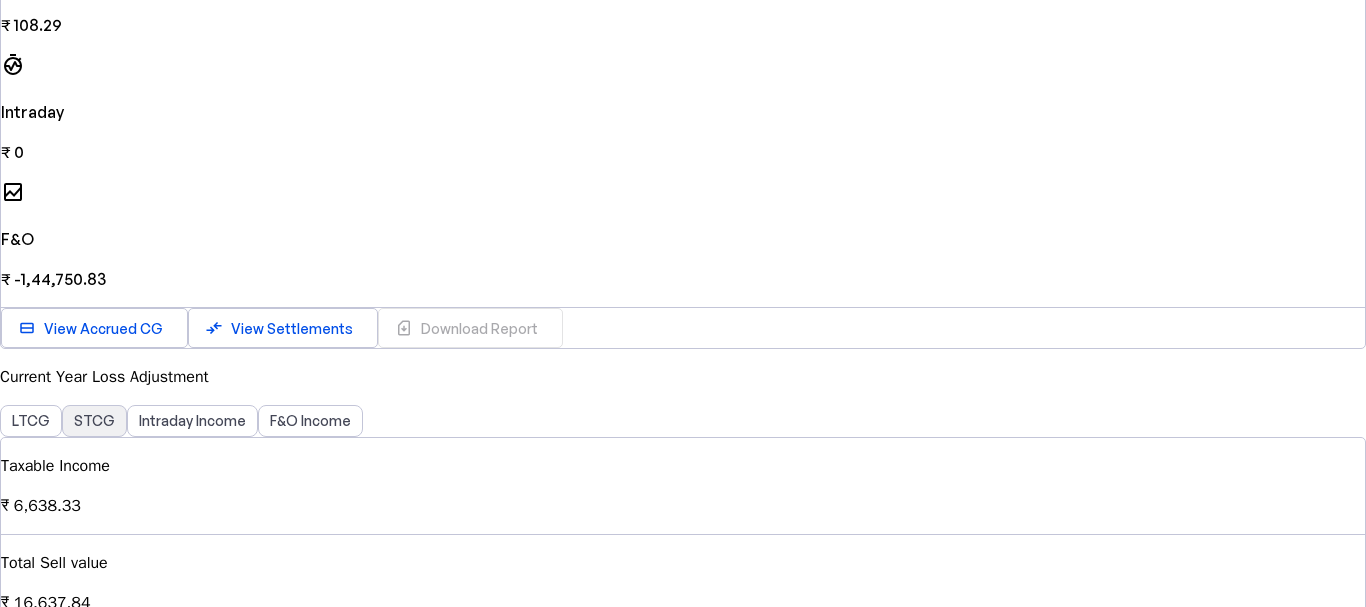 click on "STCG" at bounding box center [94, 421] 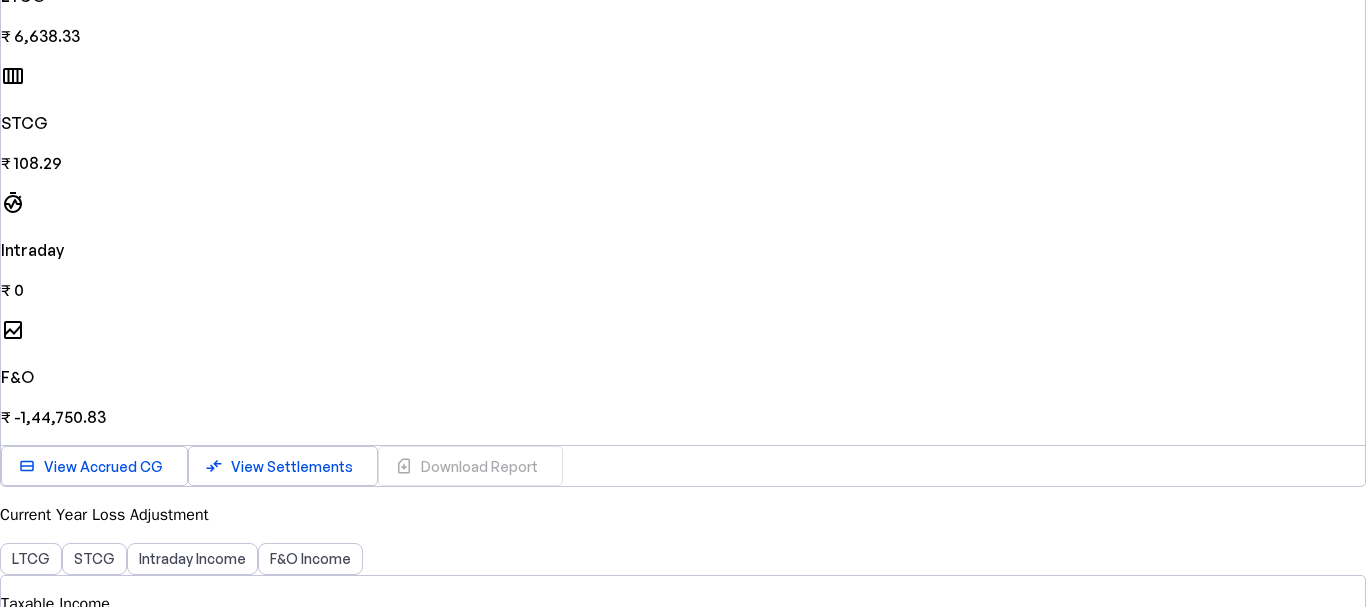 scroll, scrollTop: 162, scrollLeft: 0, axis: vertical 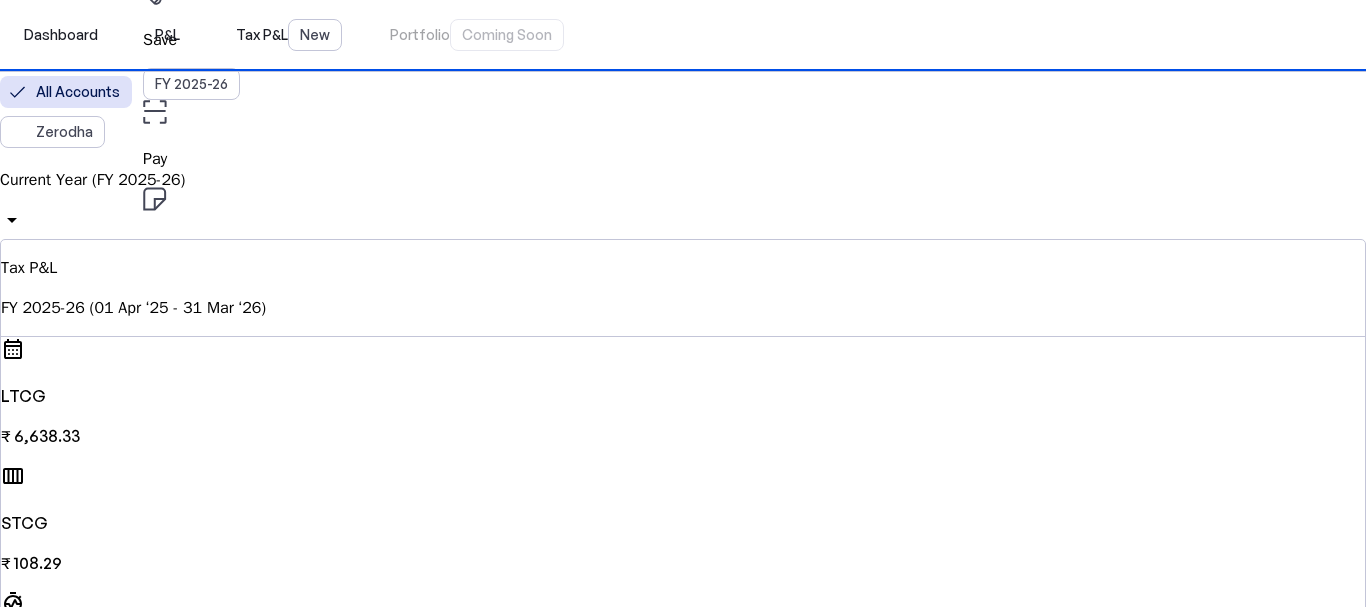 click on "Current Year (FY 2025-26)" at bounding box center (683, 180) 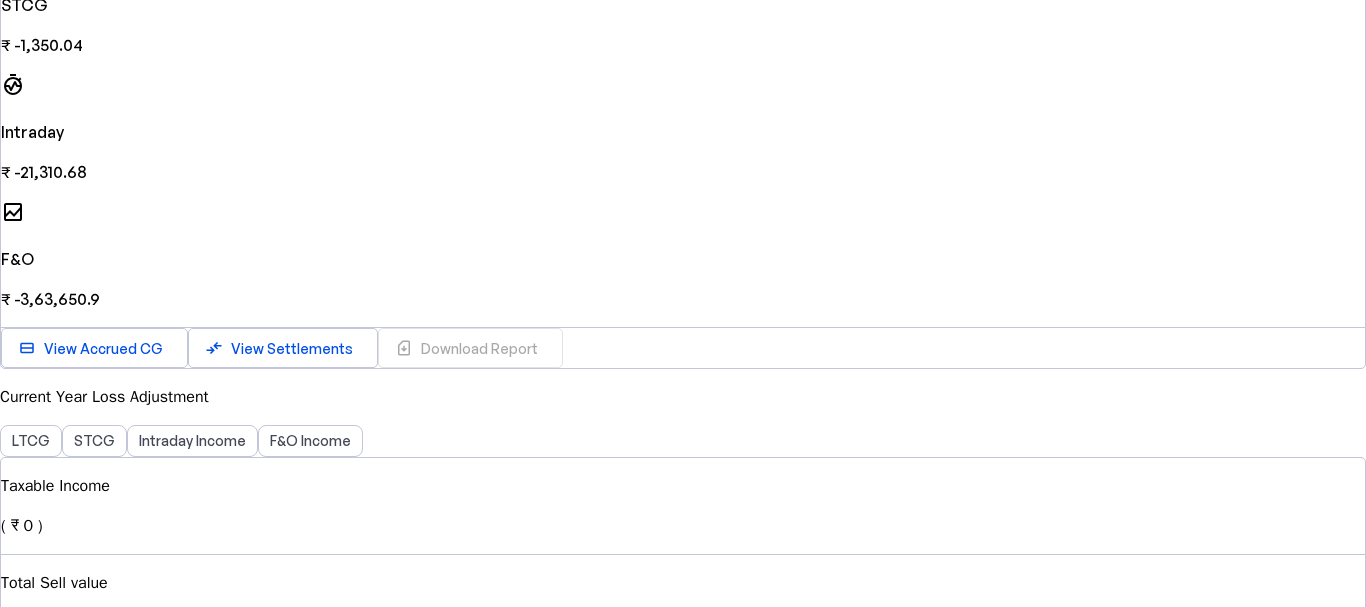 scroll, scrollTop: 180, scrollLeft: 0, axis: vertical 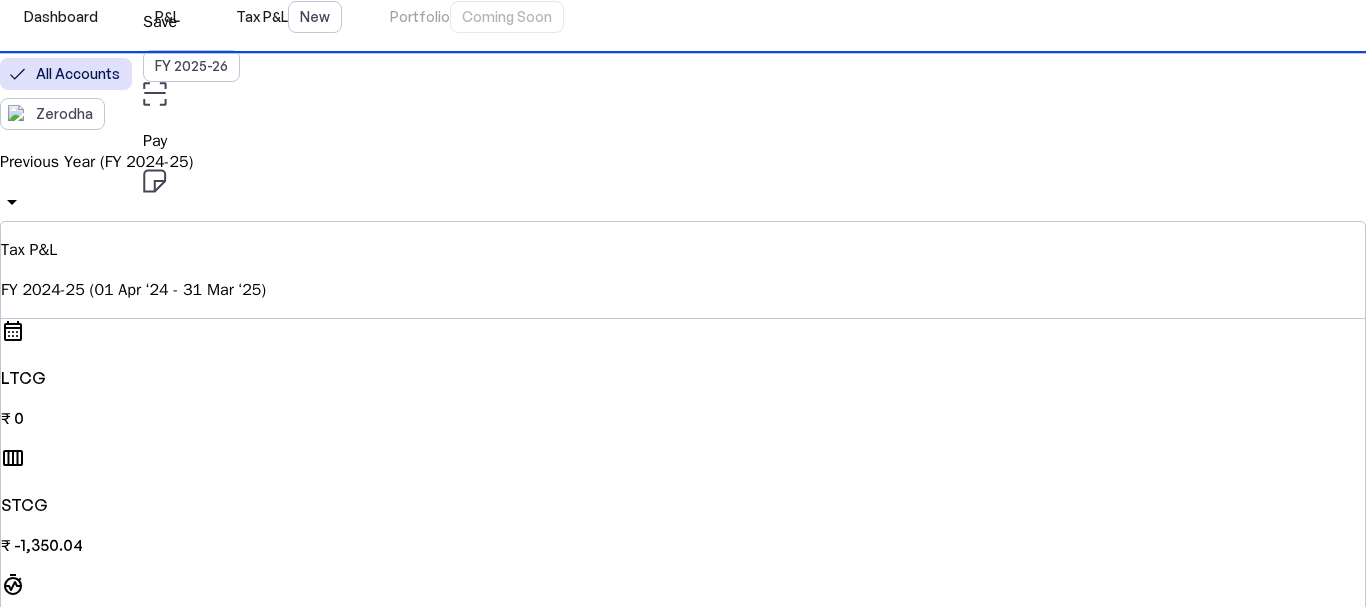 click on "Dashboard   P&L   Tax P&L  New  Portfolio  Coming Soon" at bounding box center [683, 17] 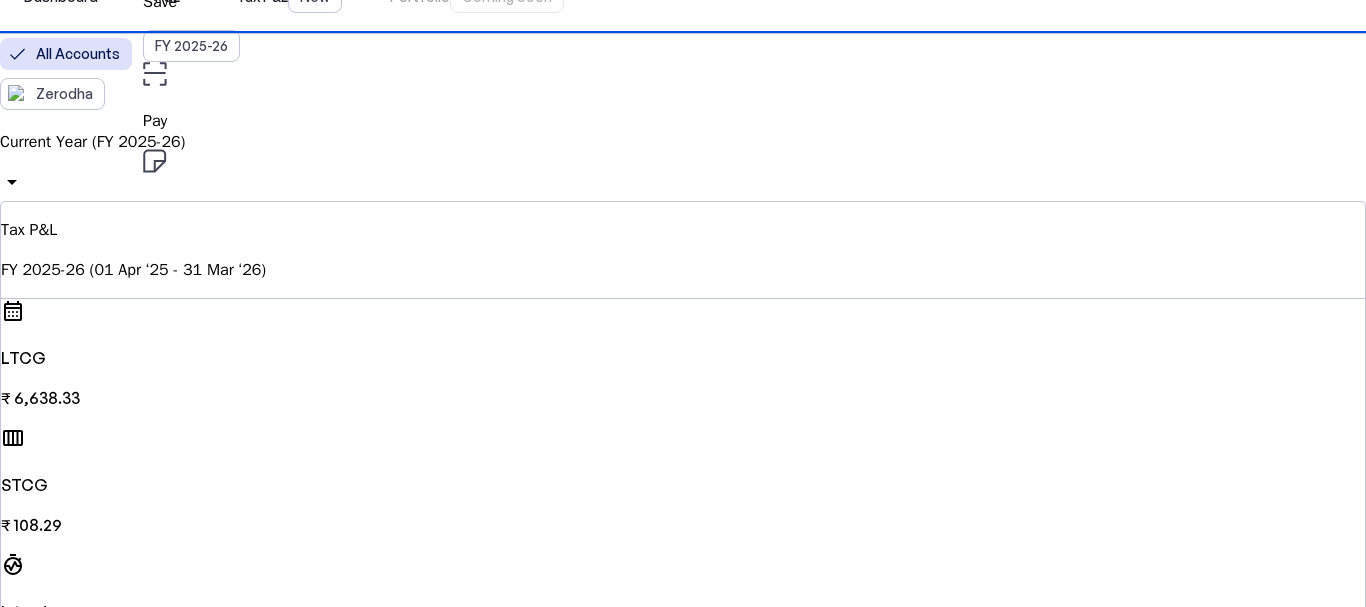 scroll, scrollTop: 0, scrollLeft: 0, axis: both 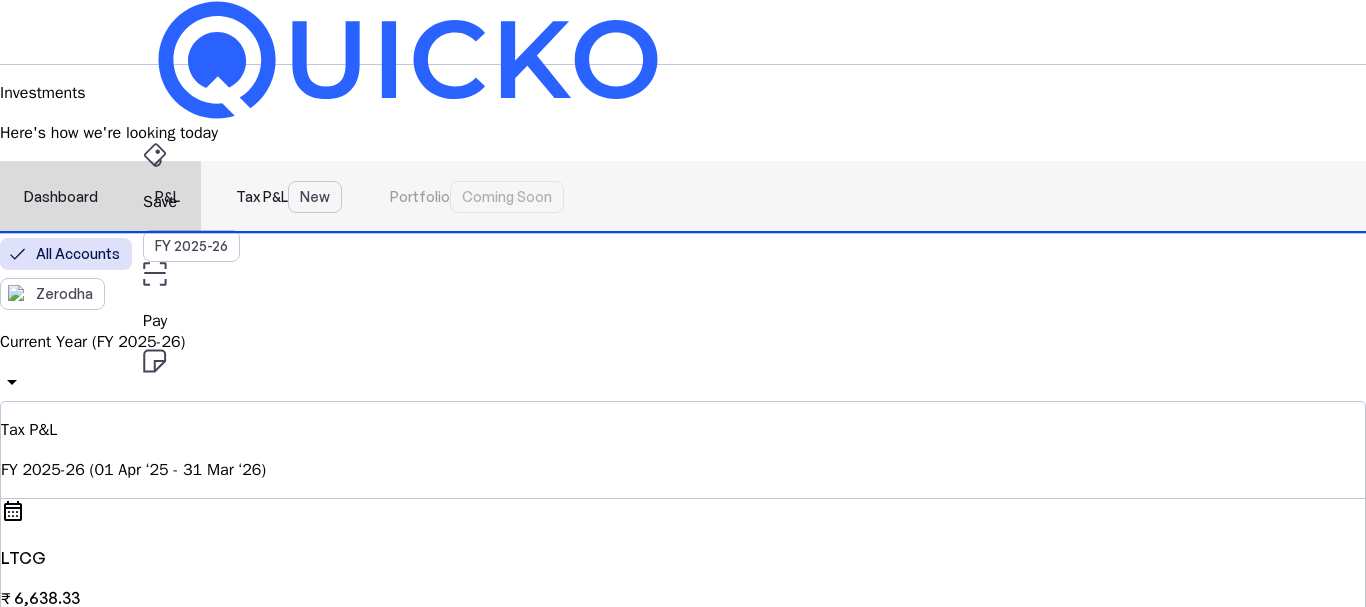 click on "P&L" at bounding box center [167, 197] 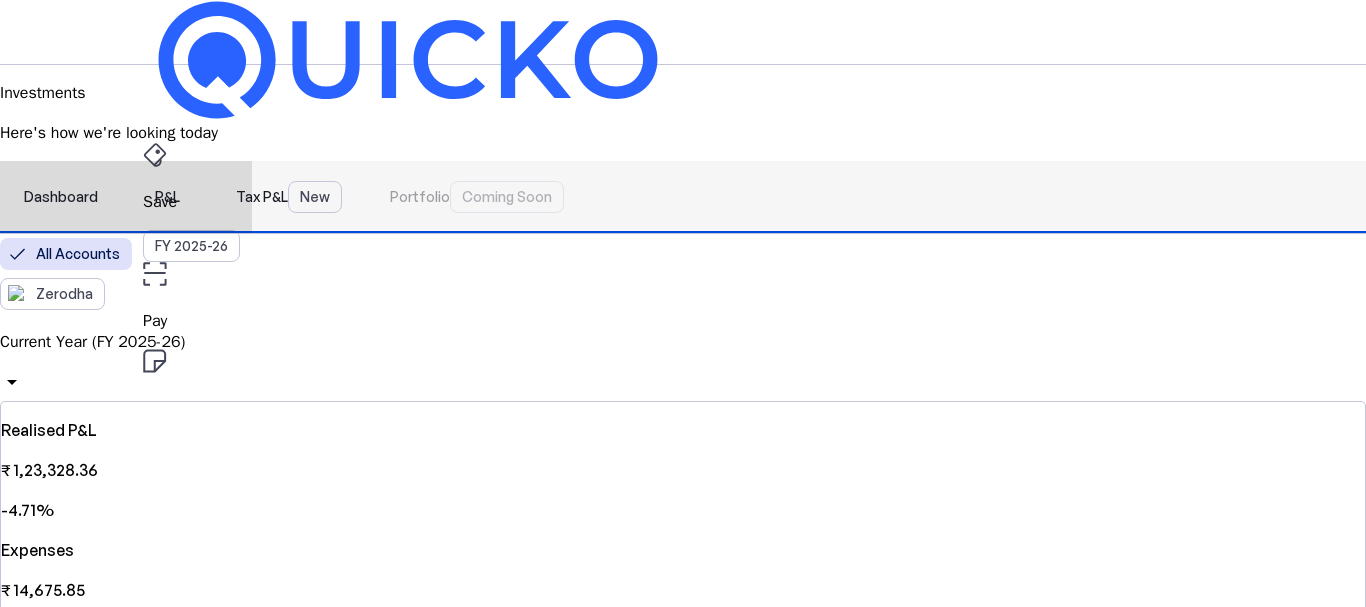 click on "Tax P&L  New" at bounding box center [289, 197] 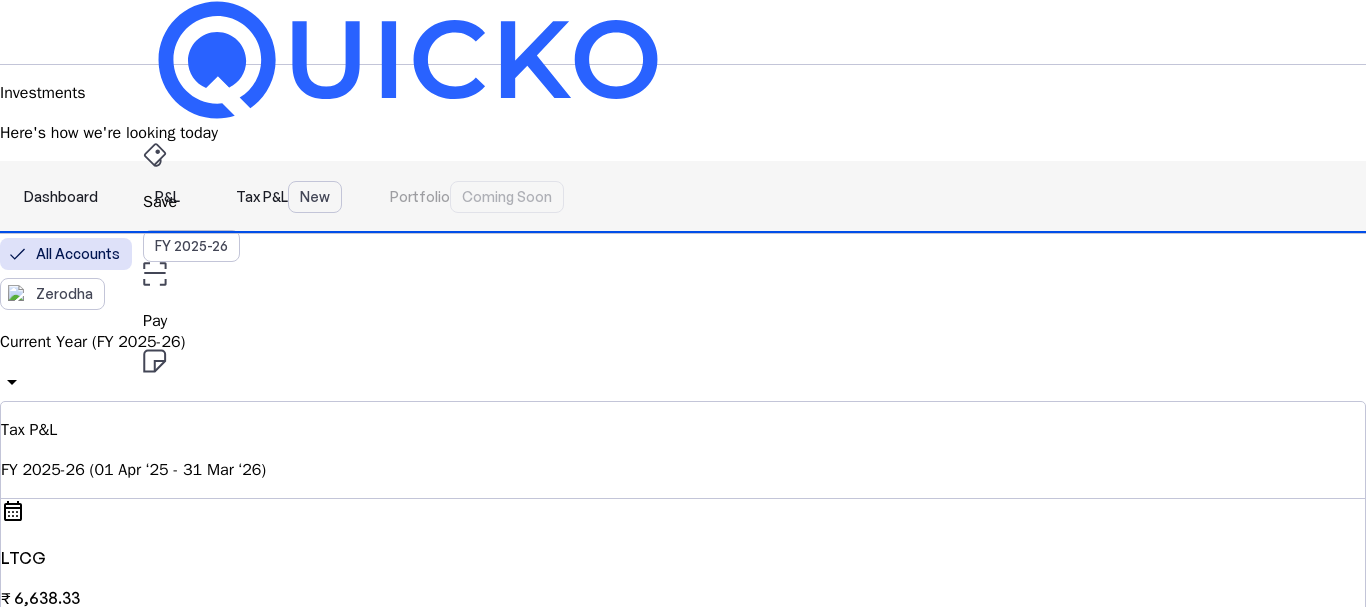 click on "Dashboard" at bounding box center [61, 197] 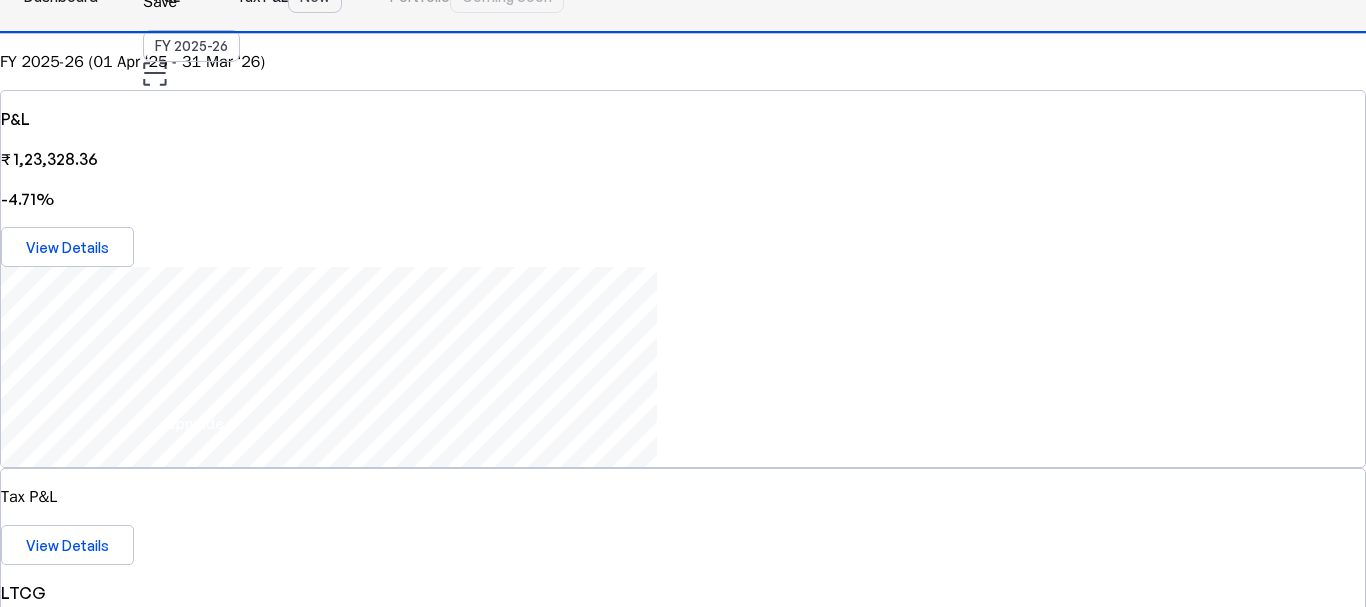 scroll, scrollTop: 600, scrollLeft: 0, axis: vertical 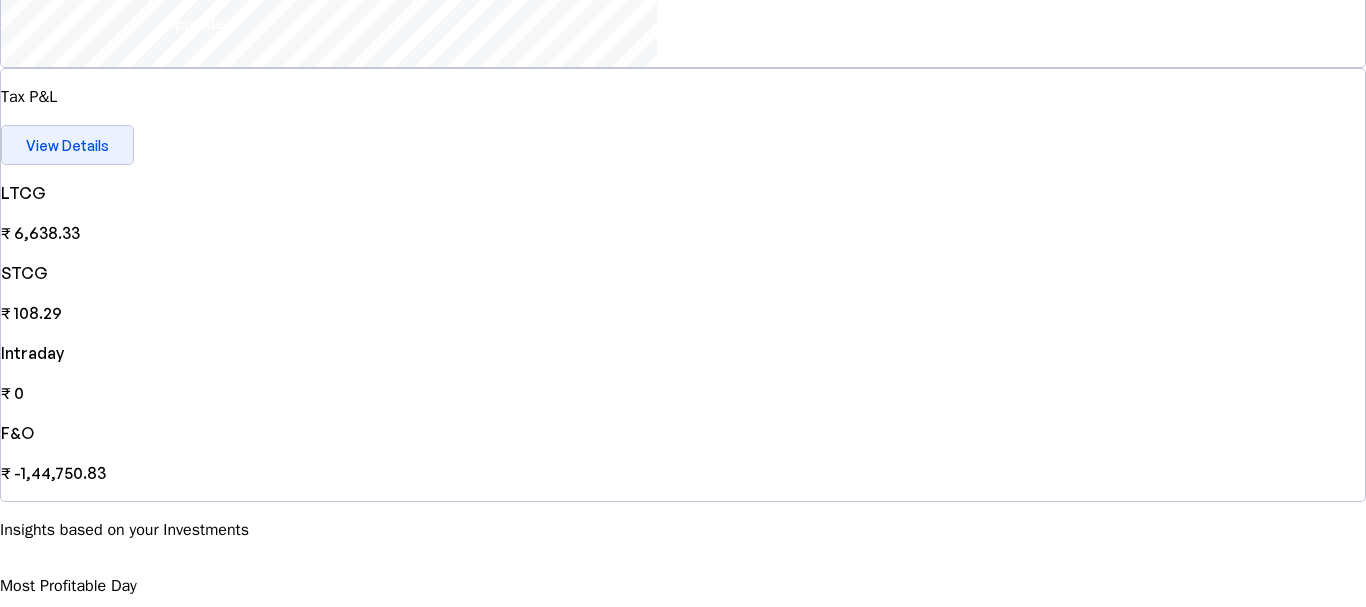 click on "View Details" at bounding box center (67, 145) 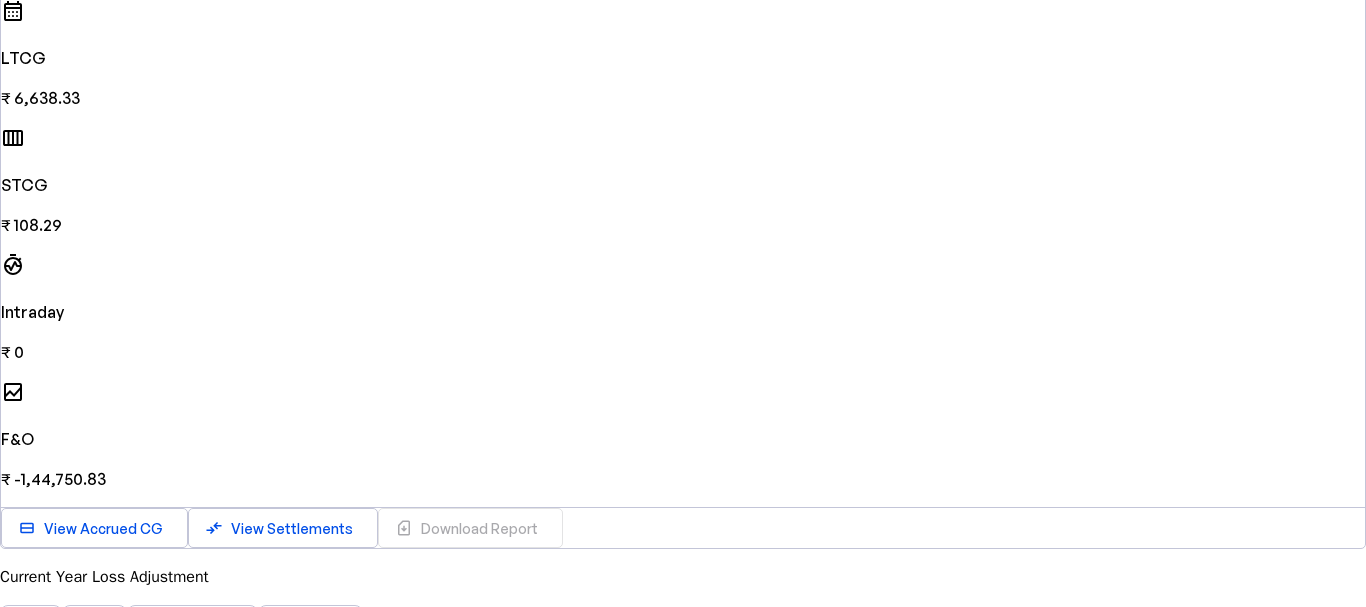 scroll, scrollTop: 0, scrollLeft: 0, axis: both 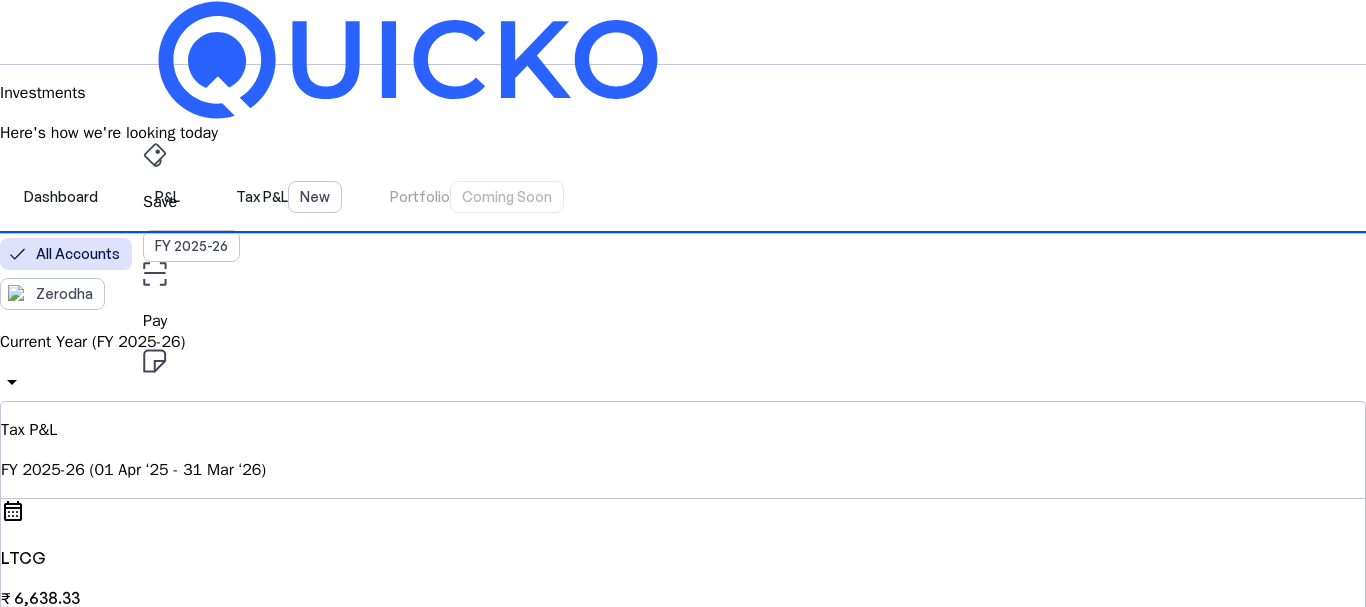 click on "File" at bounding box center (683, 202) 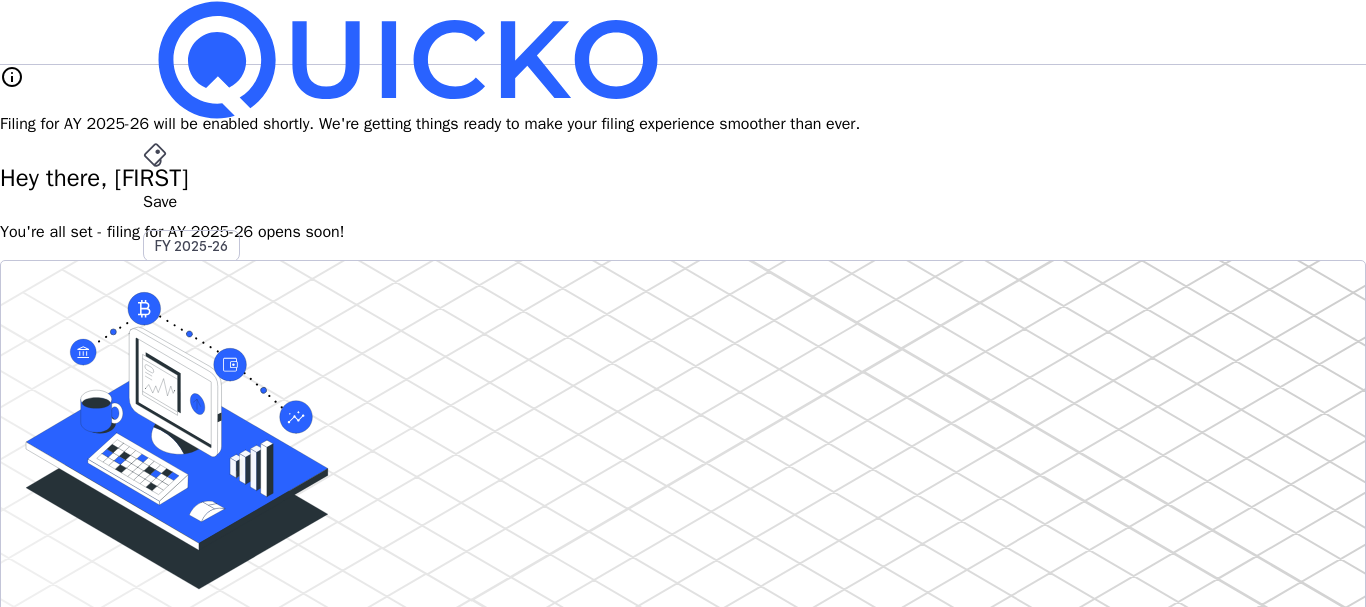 scroll, scrollTop: 500, scrollLeft: 0, axis: vertical 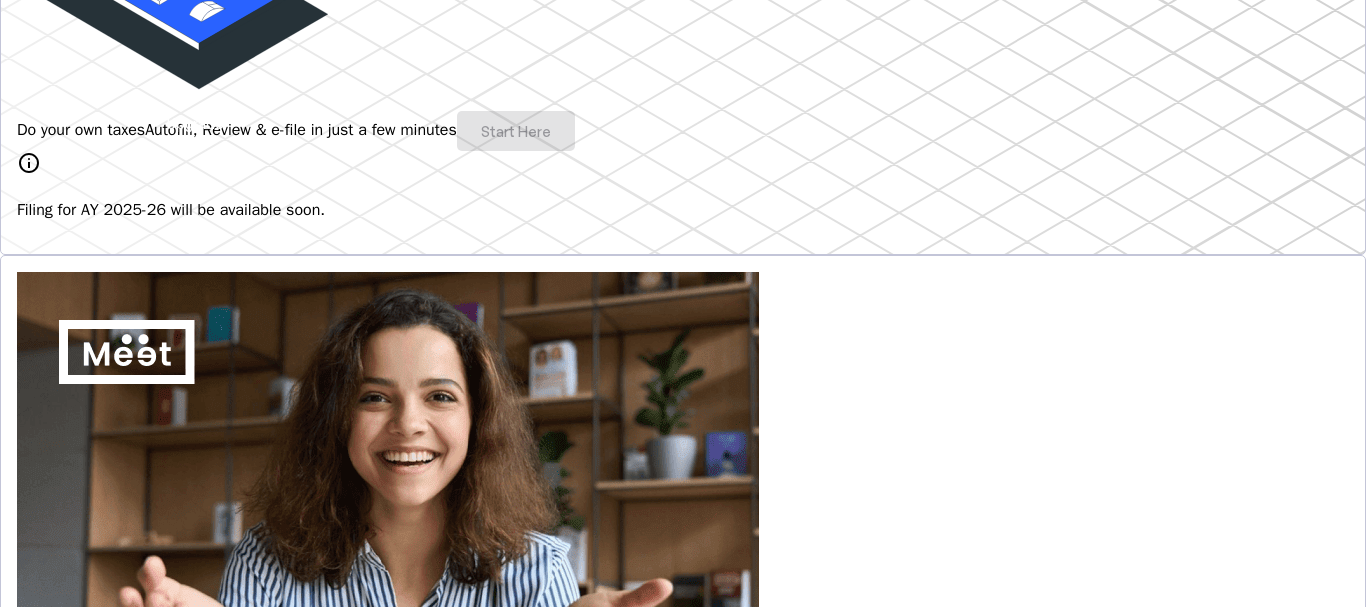 click on "Do your own taxes   Autofill, Review & e-file in just a few minutes   Start Here" at bounding box center [683, 131] 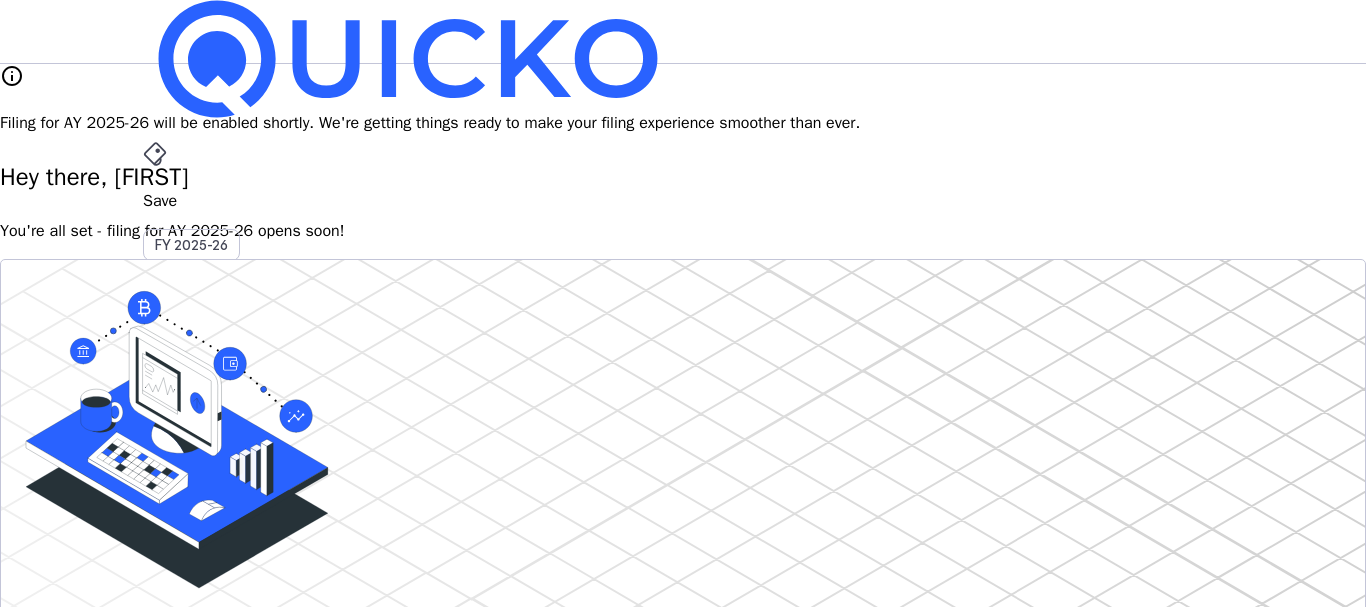 scroll, scrollTop: 0, scrollLeft: 0, axis: both 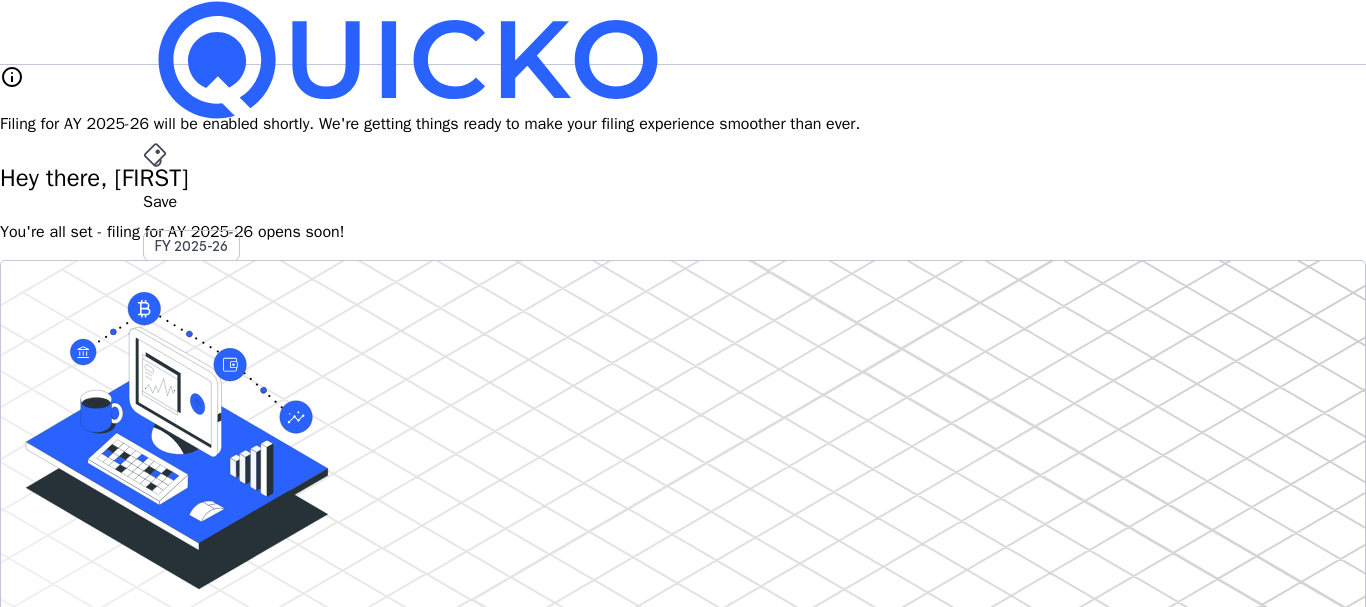 click on "arrow_drop_down" at bounding box center (155, 536) 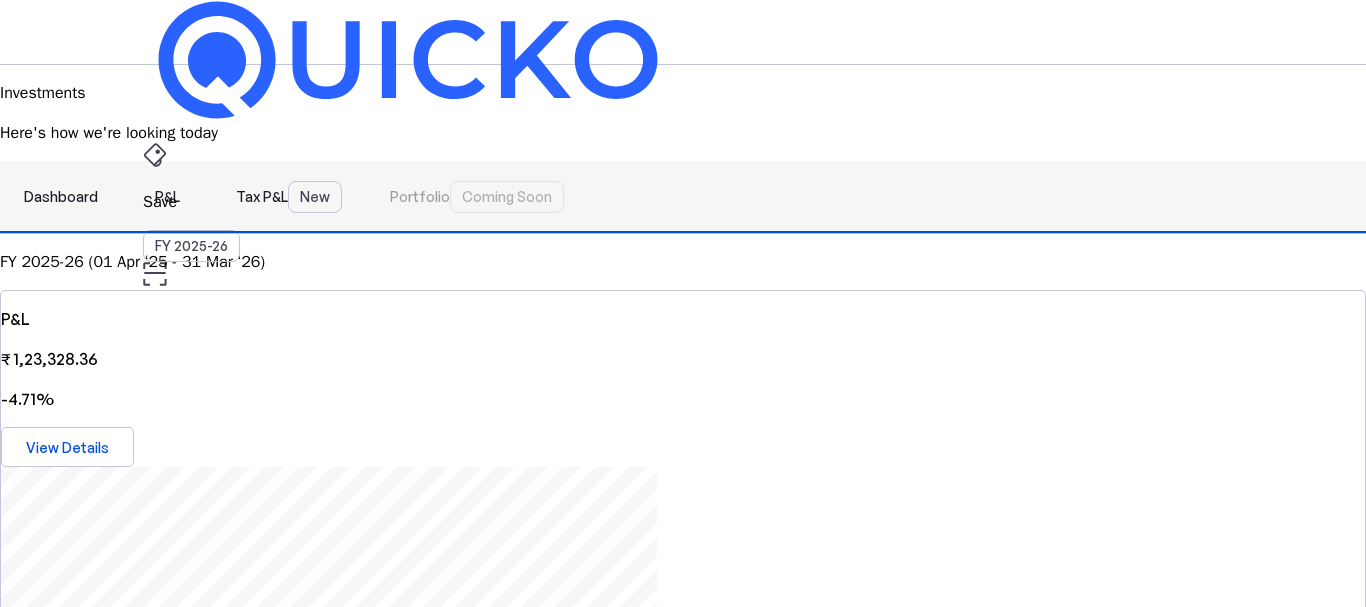 click on "Tax P&L  New" at bounding box center (289, 197) 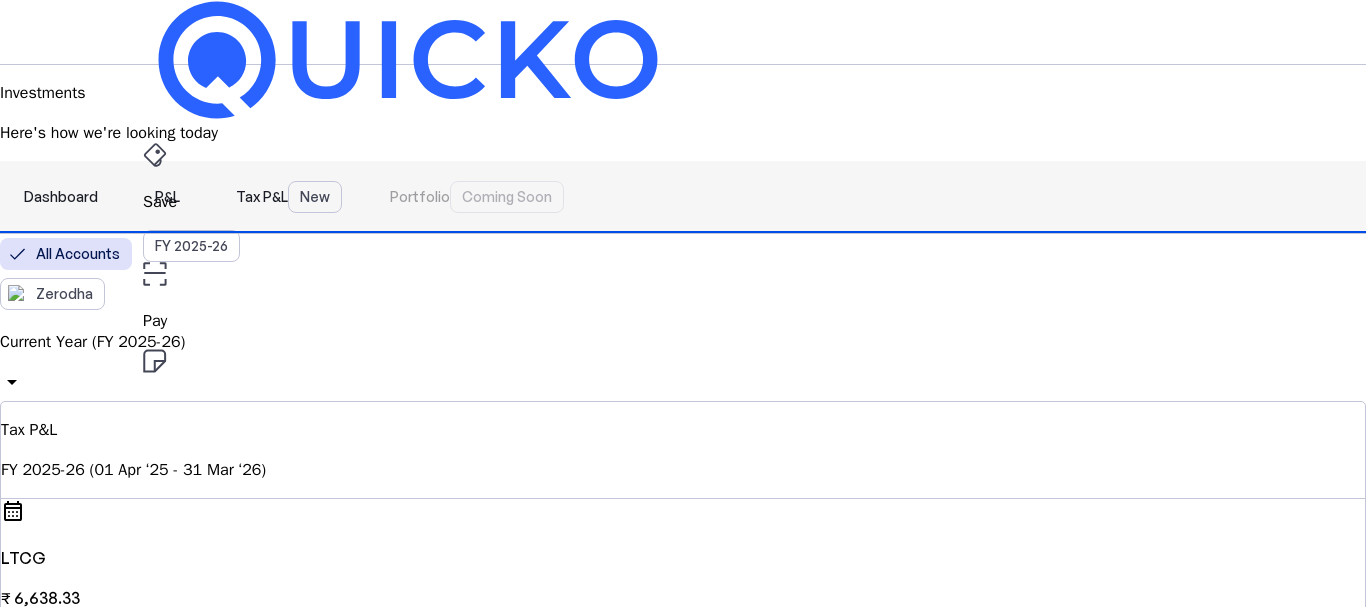 scroll, scrollTop: 100, scrollLeft: 0, axis: vertical 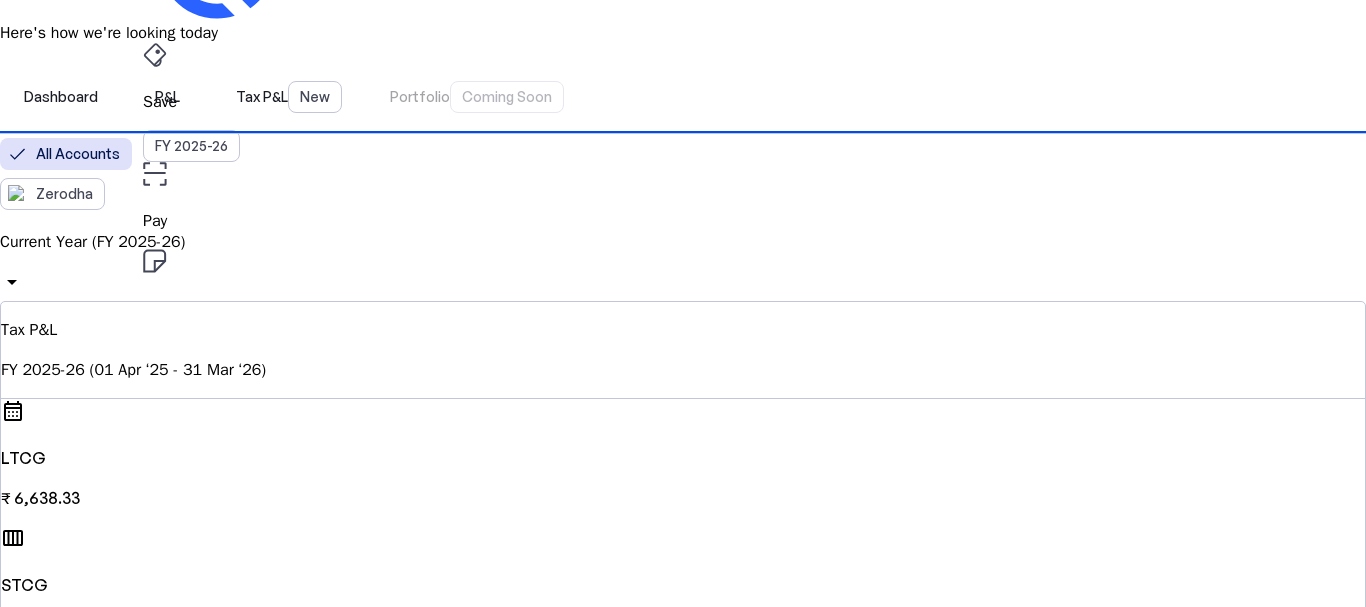 click on "Current Year (FY 2025-26)" at bounding box center (683, 242) 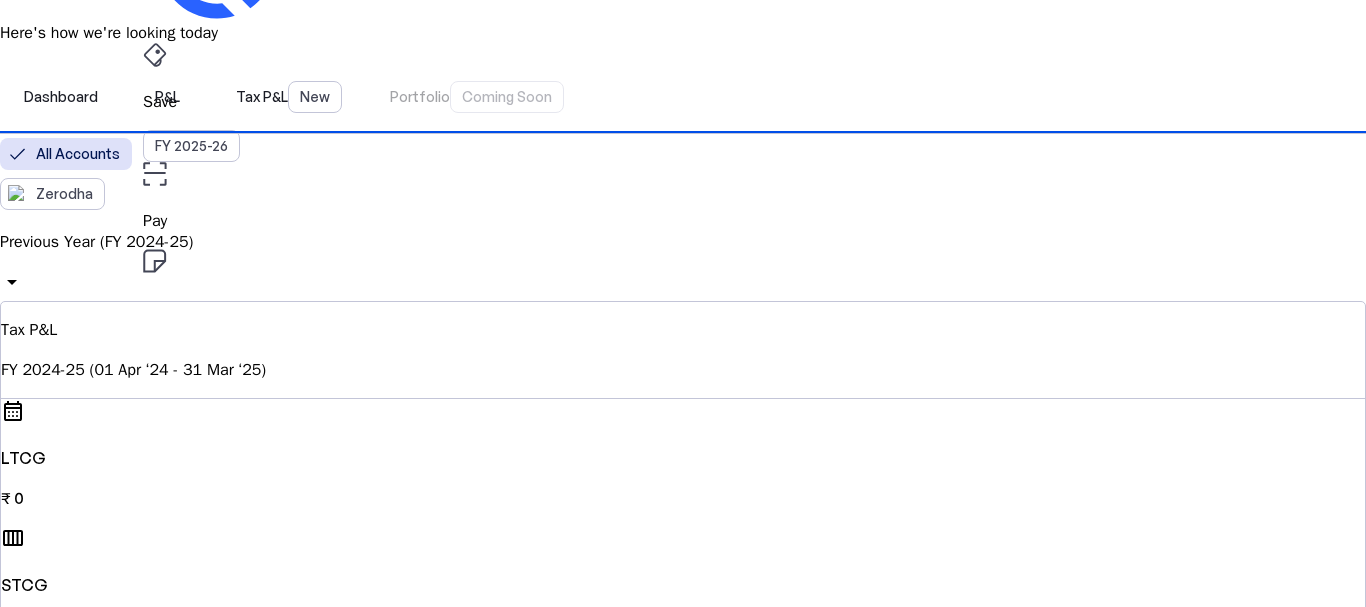 scroll, scrollTop: 0, scrollLeft: 0, axis: both 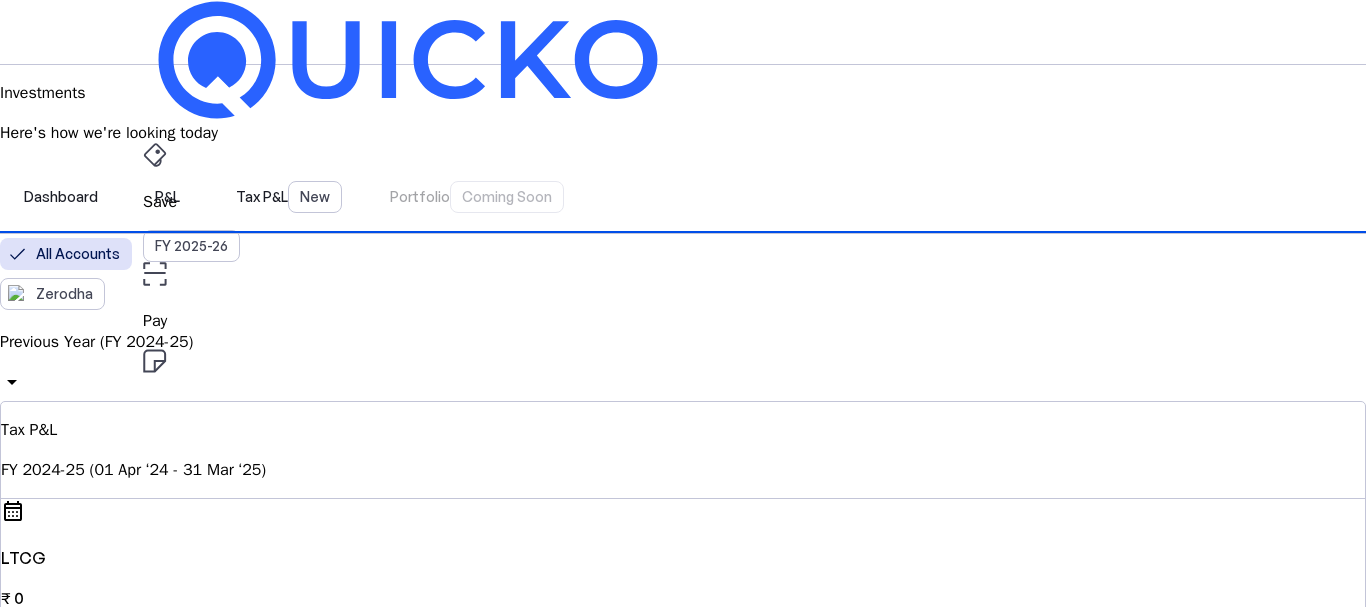 click on "File" at bounding box center (683, 202) 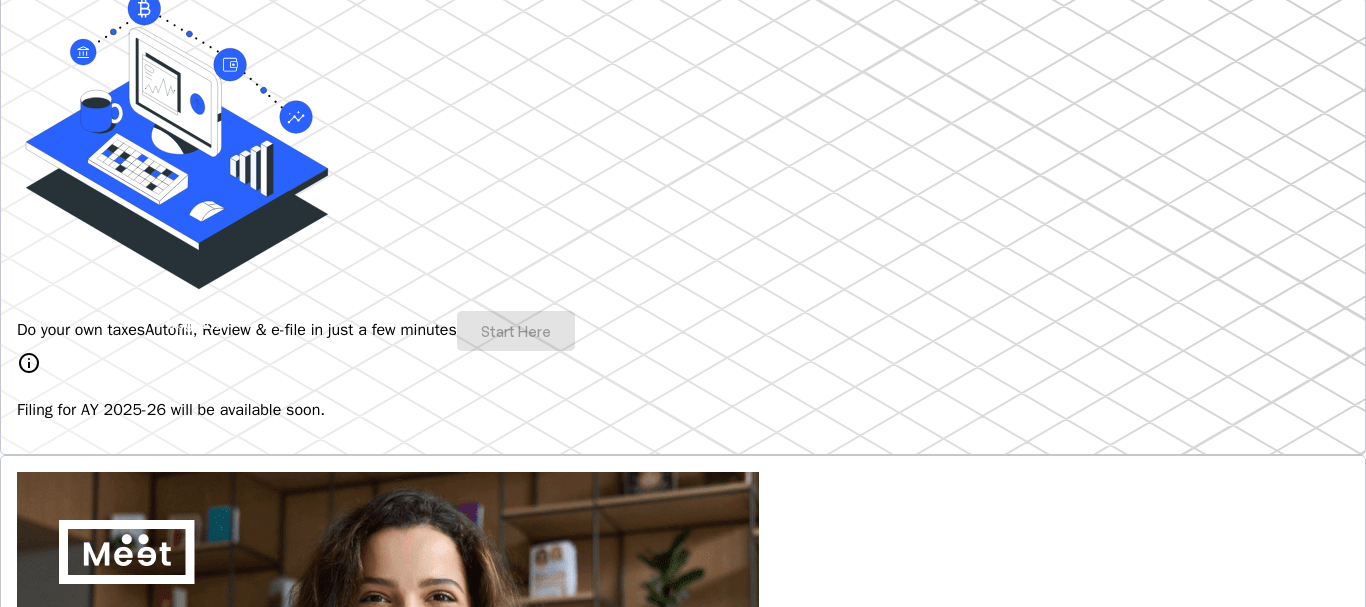 scroll, scrollTop: 400, scrollLeft: 0, axis: vertical 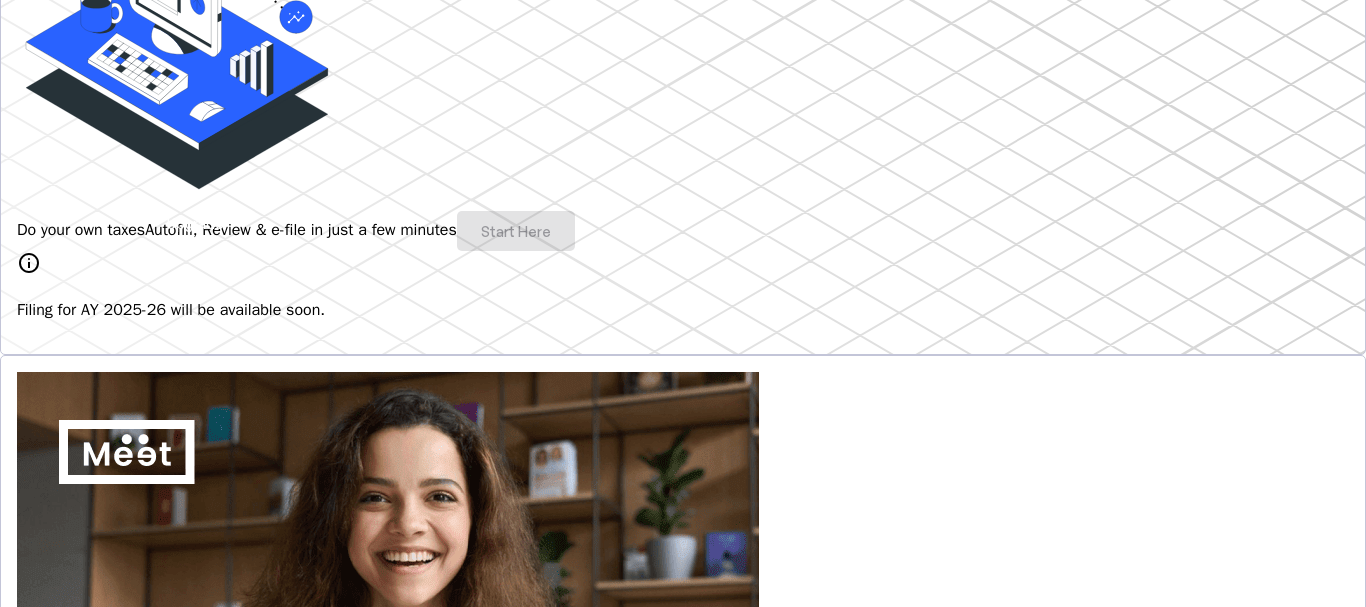 click on "info Filing for AY 2025-26 will be available soon." at bounding box center [683, 286] 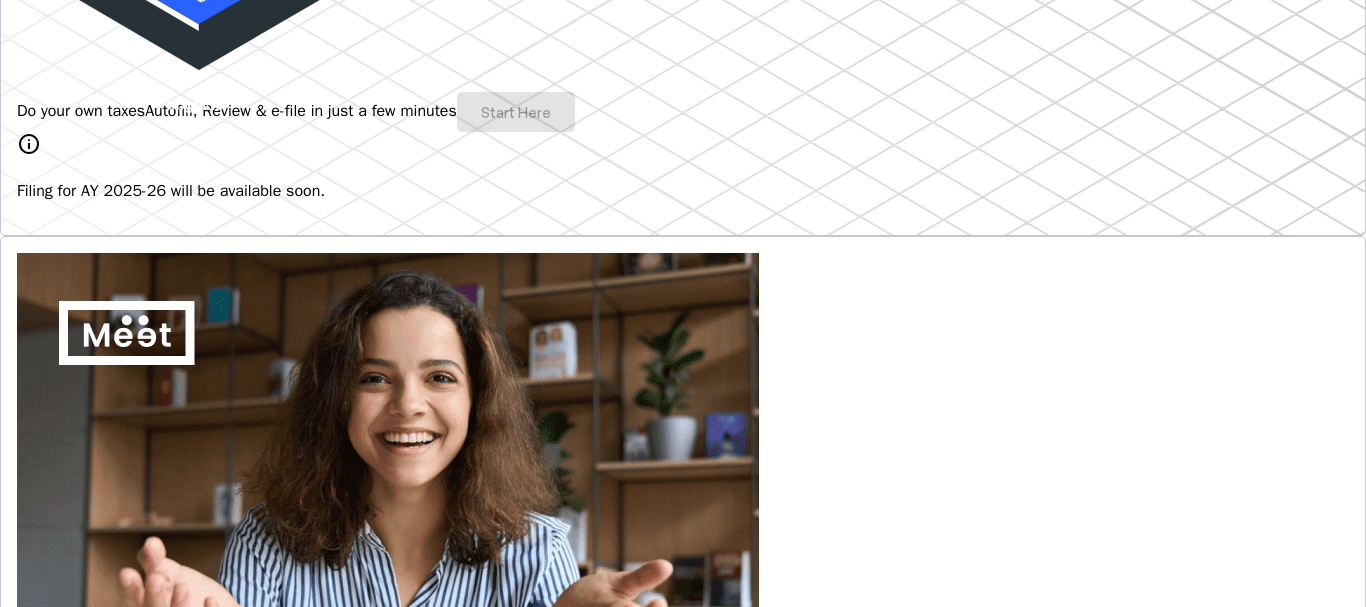 scroll, scrollTop: 0, scrollLeft: 0, axis: both 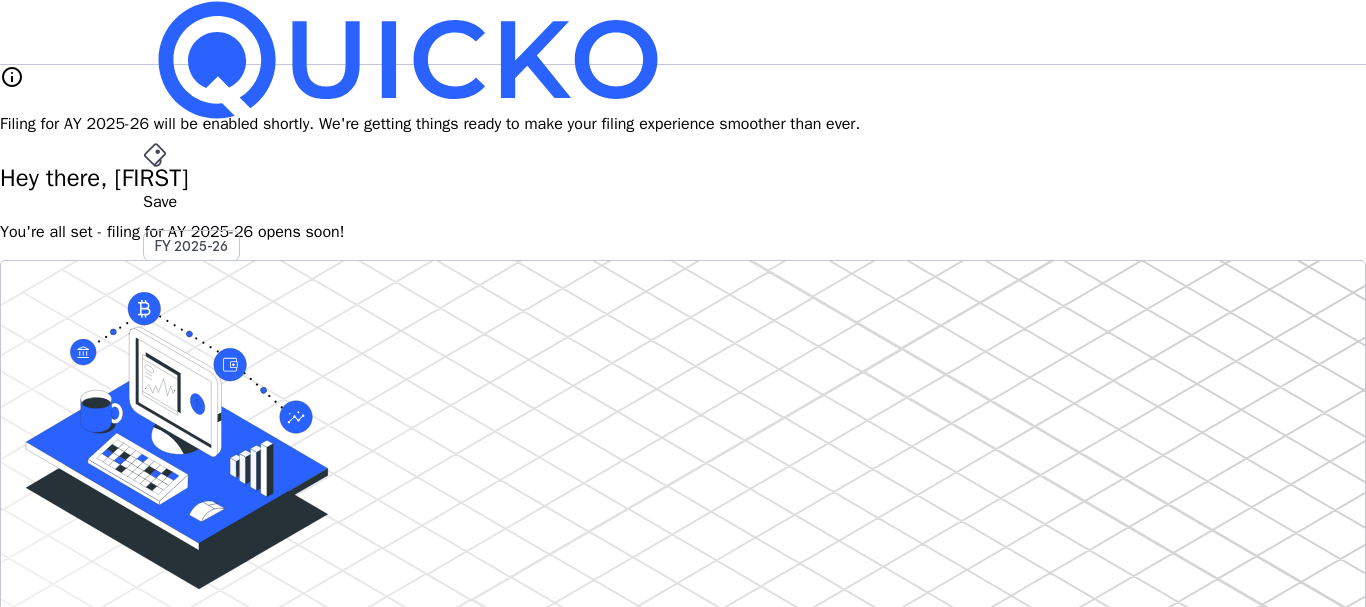 click on "More" at bounding box center (683, 496) 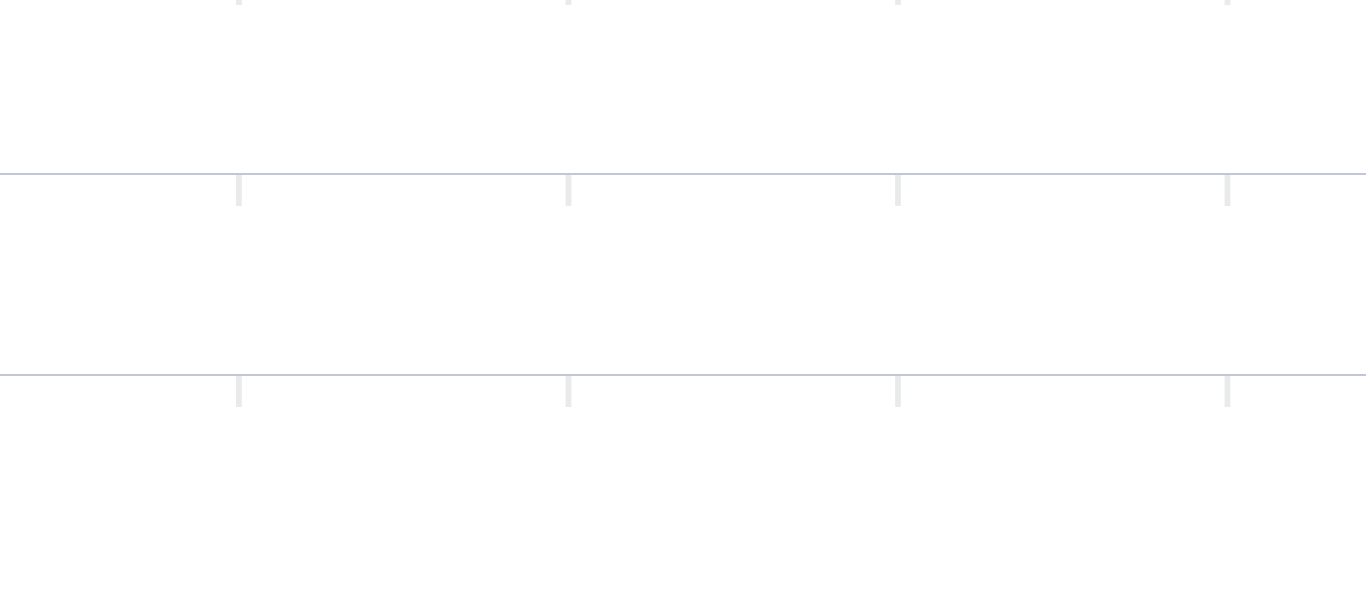 scroll, scrollTop: 0, scrollLeft: 0, axis: both 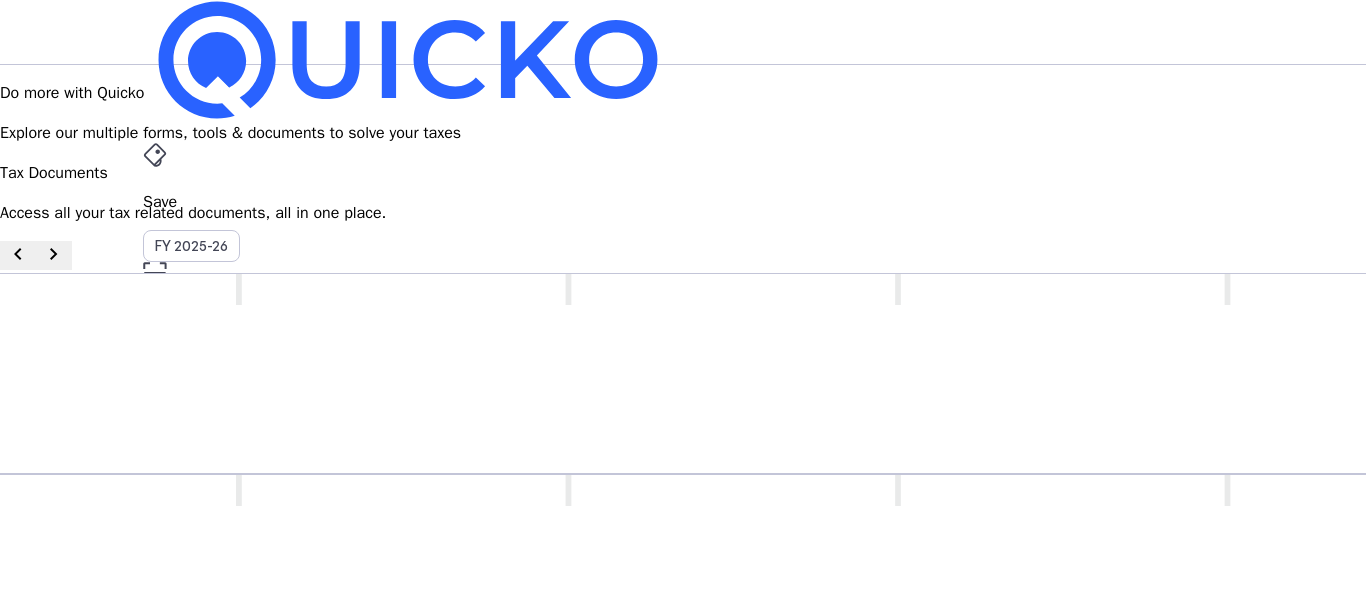 click on "File" at bounding box center [683, 202] 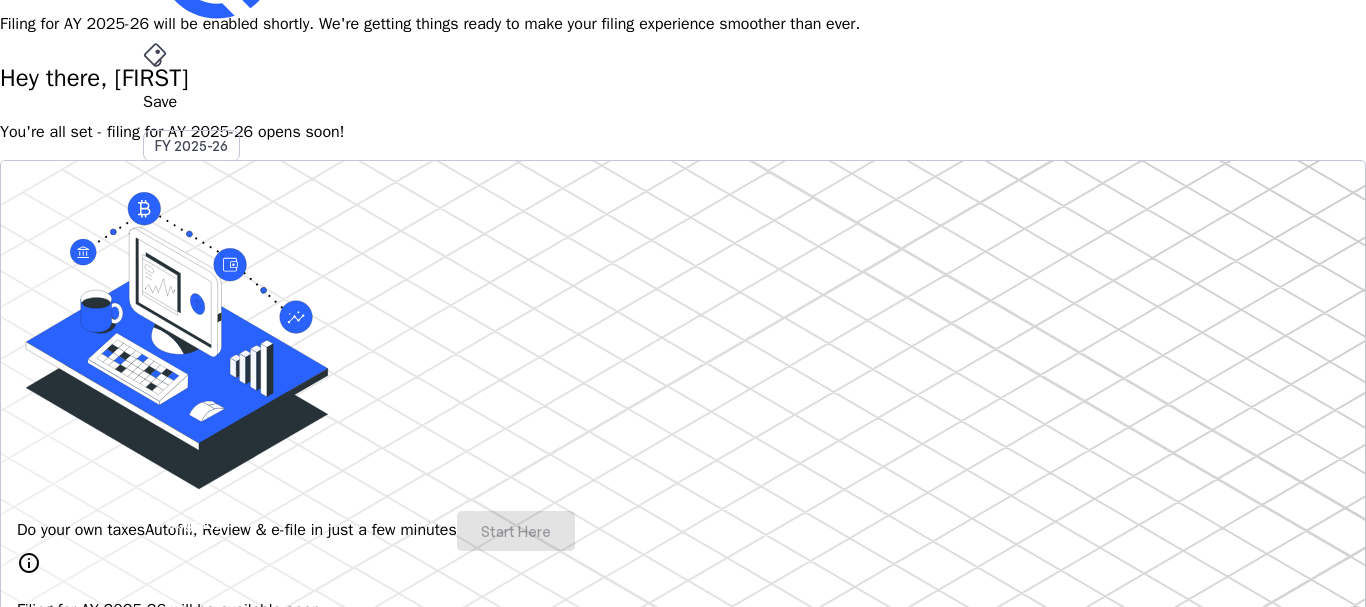 scroll, scrollTop: 300, scrollLeft: 0, axis: vertical 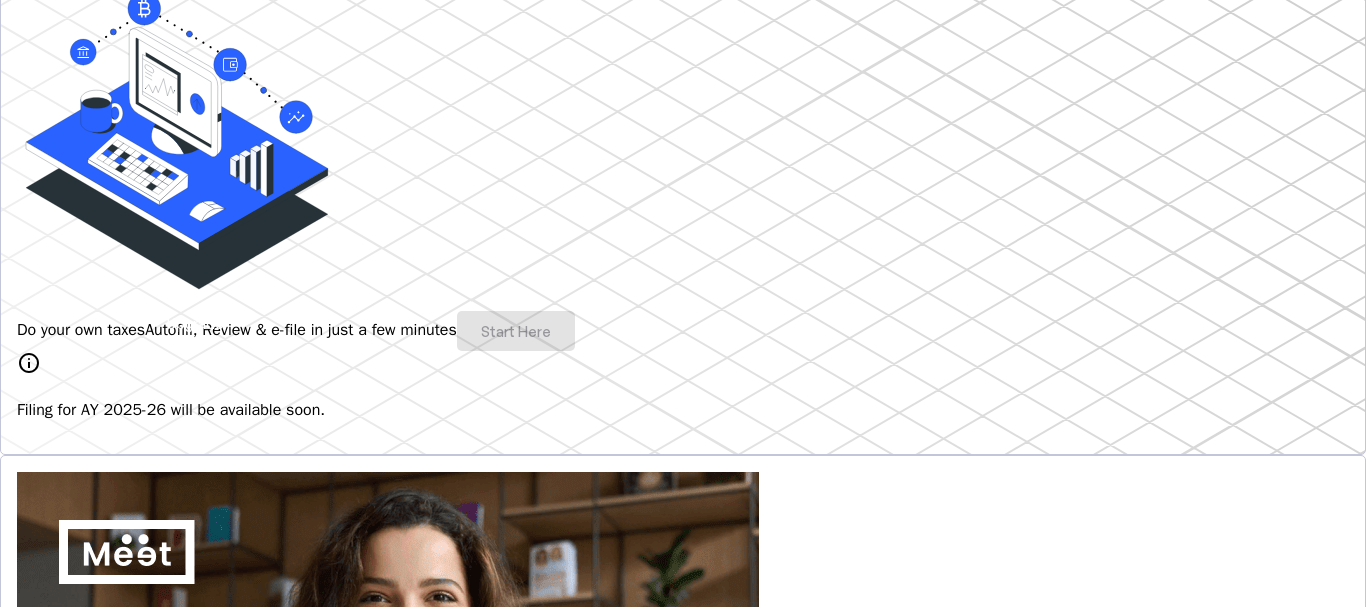 click on "Do your own taxes   Autofill, Review & e-file in just a few minutes   Start Here" at bounding box center [683, 331] 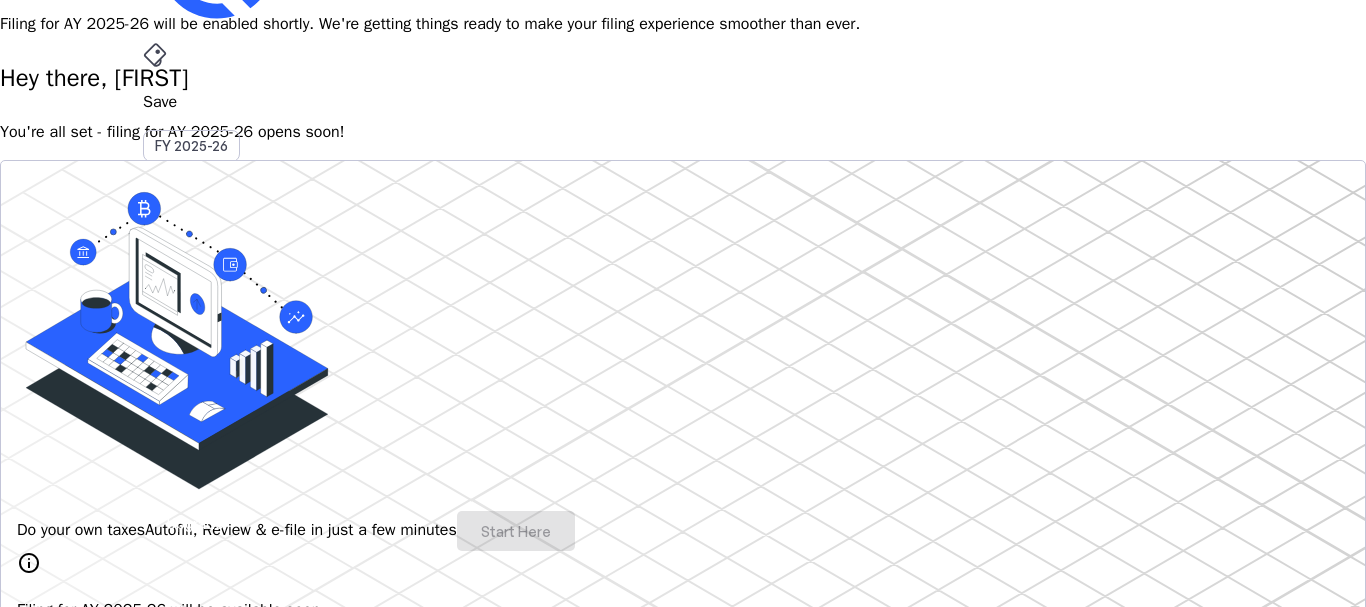 scroll, scrollTop: 0, scrollLeft: 0, axis: both 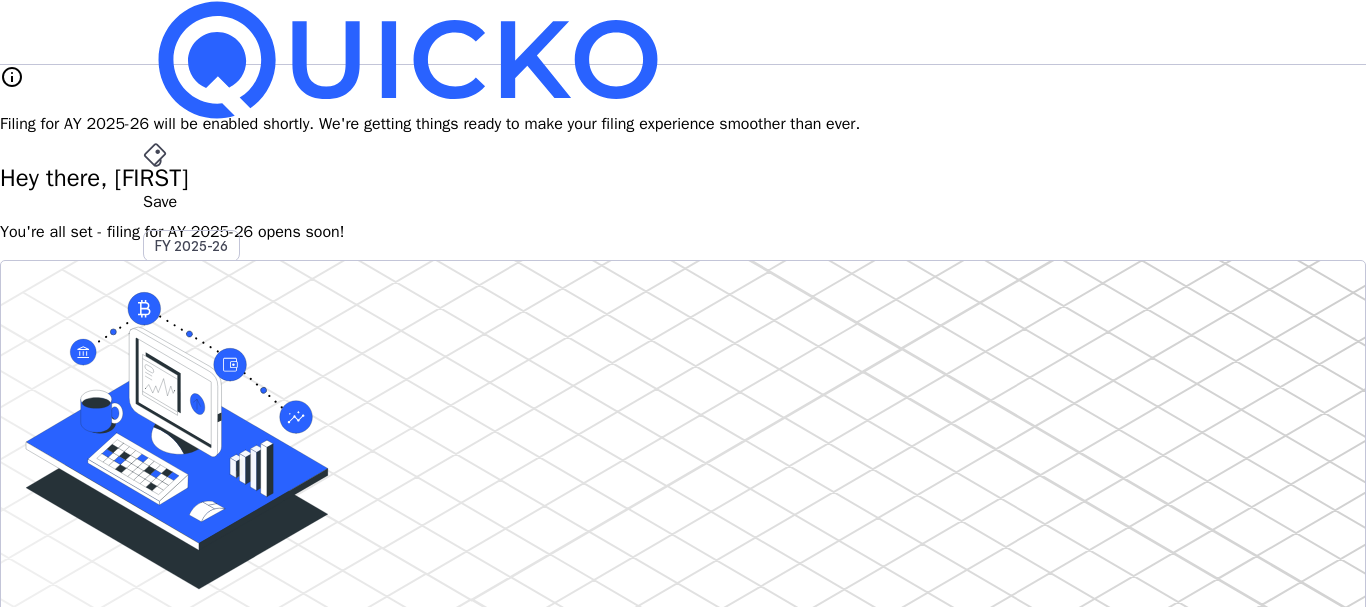 click on "GH" at bounding box center (159, 587) 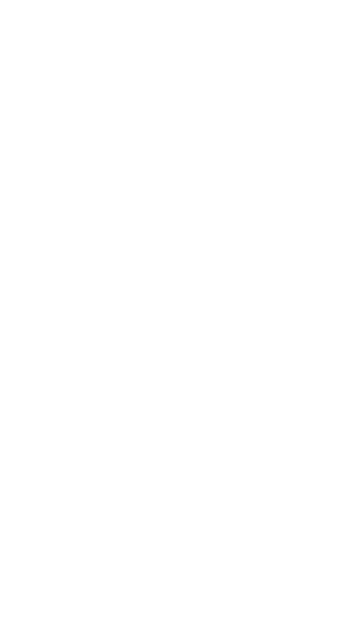 scroll, scrollTop: 0, scrollLeft: 0, axis: both 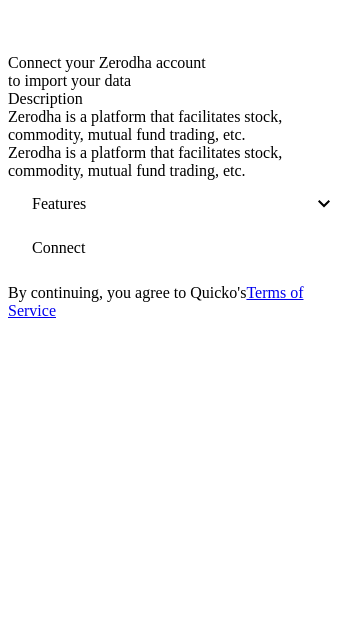click on "Connect" at bounding box center (58, 248) 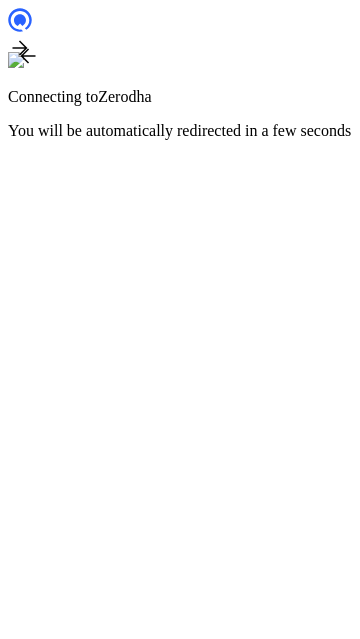 scroll, scrollTop: 0, scrollLeft: 0, axis: both 